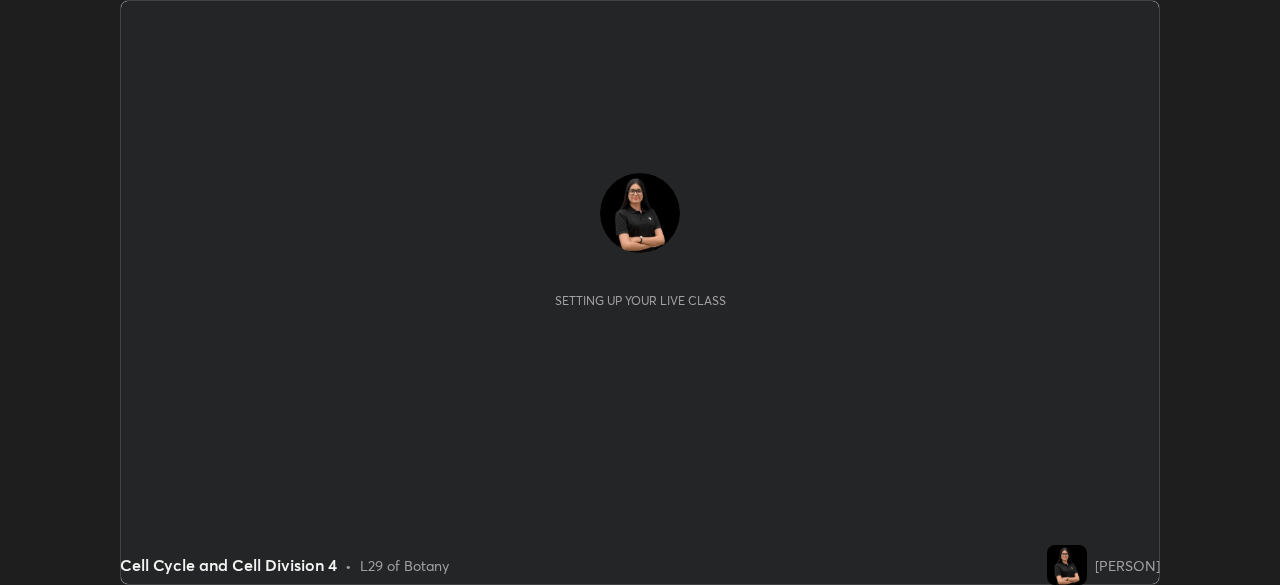 scroll, scrollTop: 0, scrollLeft: 0, axis: both 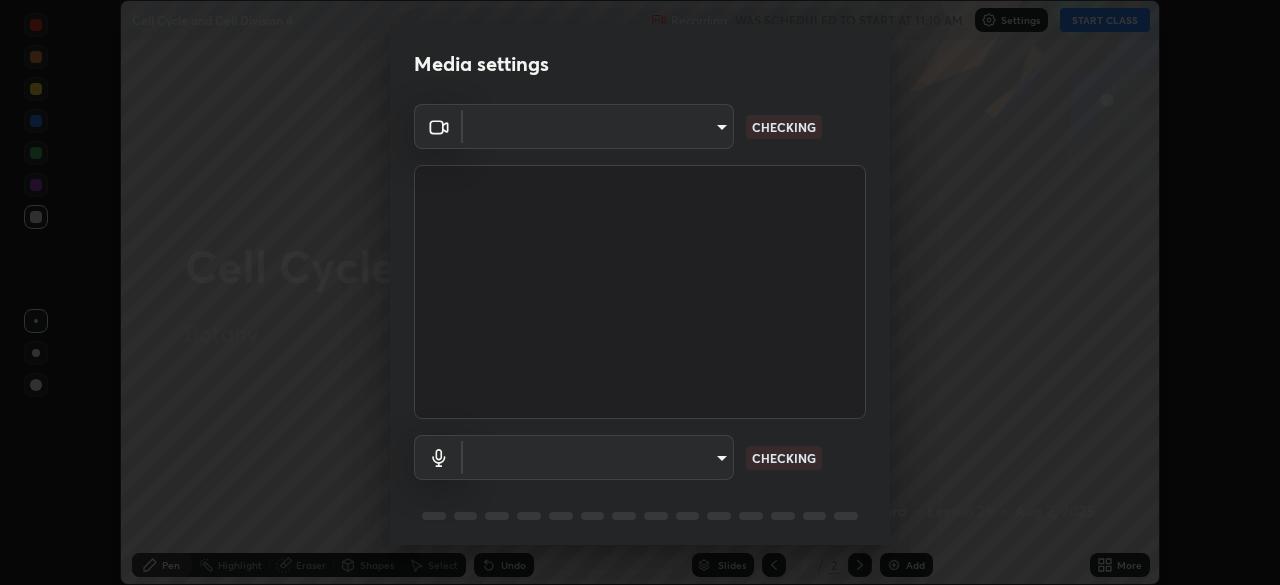 click on "Erase all Cell Cycle and Cell Division 4 Recording WAS SCHEDULED TO START AT  11:10 AM Settings START CLASS Setting up your live class Cell Cycle and Cell Division 4 • L29 of Botany [PERSON] Pen Highlight Eraser Shapes Select Undo Slides 2 / 2 Add More No doubts shared Encourage your learners to ask a doubt for better clarity Report an issue Reason for reporting Buffering Chat not working Audio - Video sync issue Educator video quality low ​ Attach an image Report Media settings ​ CHECKING ​ CHECKING 1 / 5 Next" at bounding box center (640, 292) 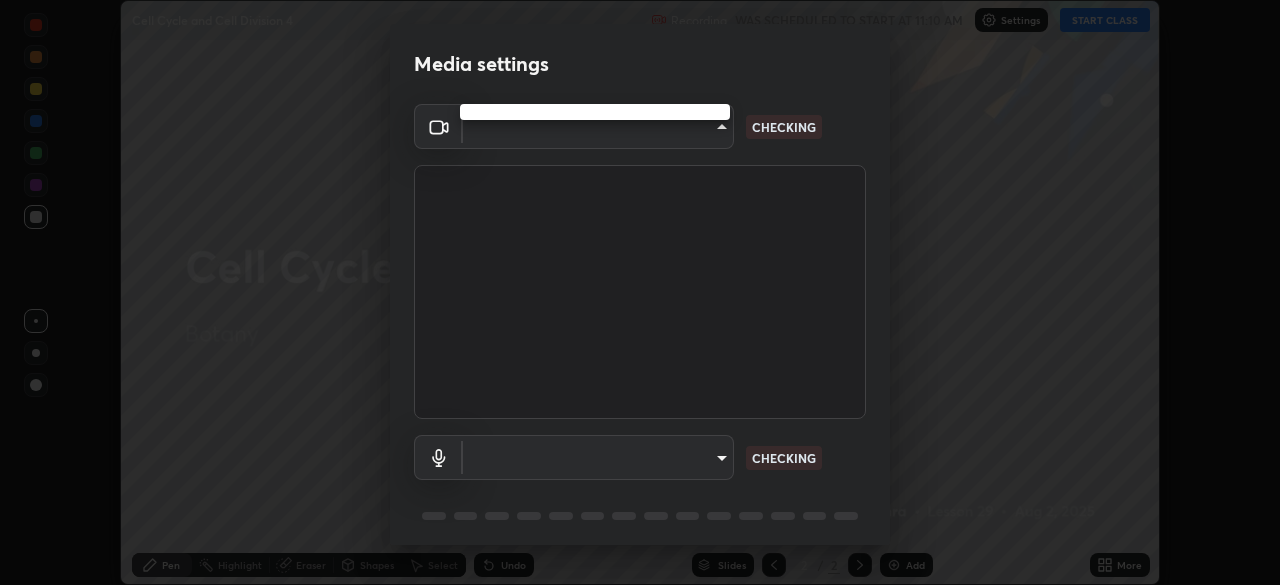 type on "219a49c928e9c0b46faffe4f39ef64d047ff4b9bef24b59344cfd42c927ef79e" 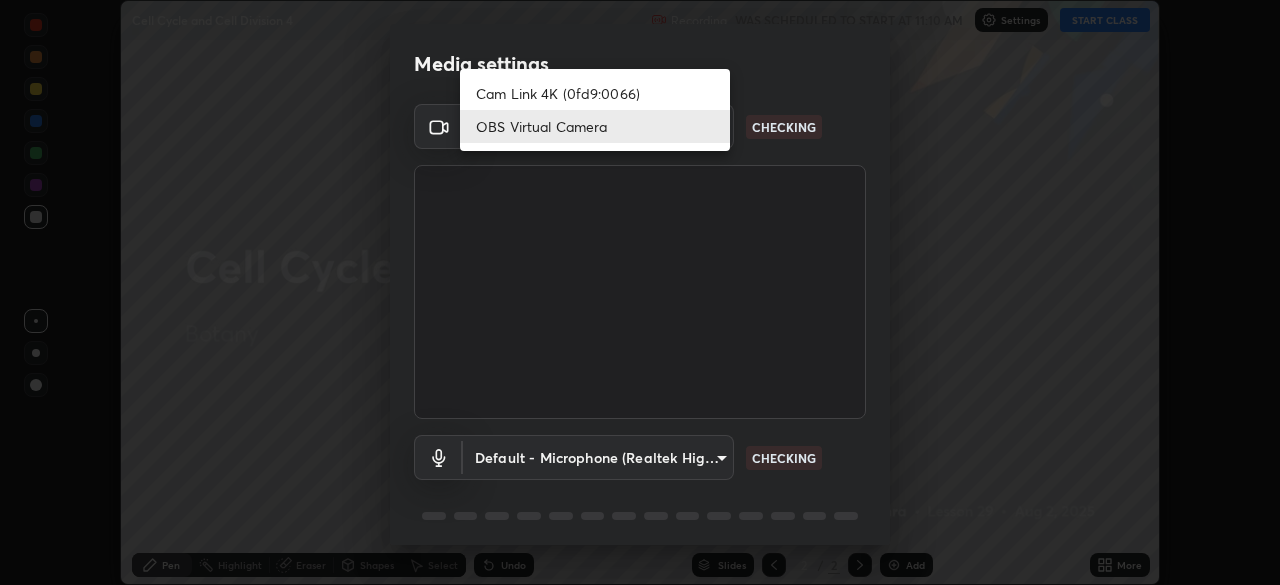 click on "Cam Link 4K (0fd9:0066) OBS Virtual Camera" at bounding box center (595, 110) 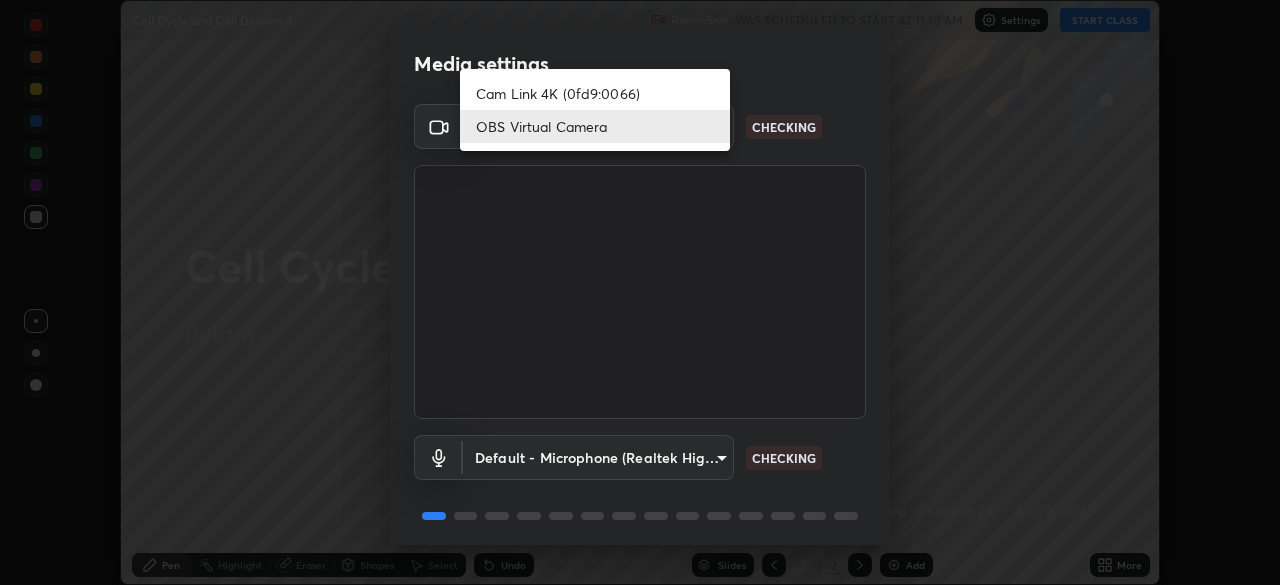 click at bounding box center [640, 292] 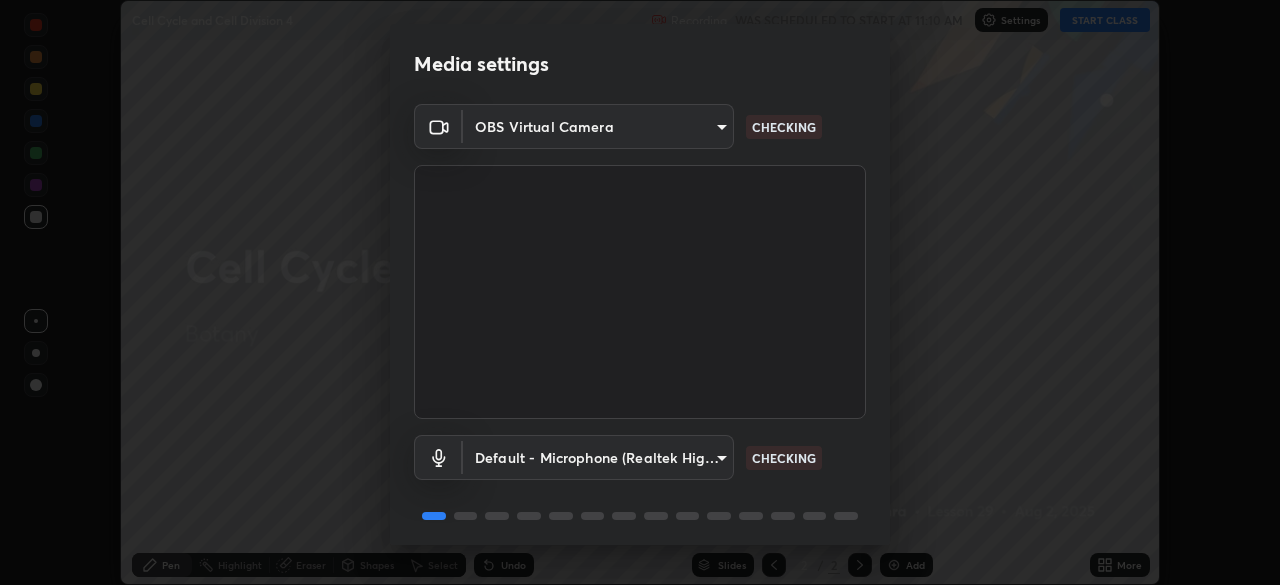 click on "Erase all Cell Cycle and Cell Division 4 Recording WAS SCHEDULED TO START AT  11:10 AM Settings START CLASS Setting up your live class Cell Cycle and Cell Division 4 • L29 of Botany [PERSON] Pen Highlight Eraser Shapes Select Undo Slides 2 / 2 Add More No doubts shared Encourage your learners to ask a doubt for better clarity Report an issue Reason for reporting Buffering Chat not working Audio - Video sync issue Educator video quality low ​ Attach an image Report Media settings OBS Virtual Camera [HASH] CHECKING Default - Microphone (Realtek High Definition Audio) default CHECKING 1 / 5 Next" at bounding box center (640, 292) 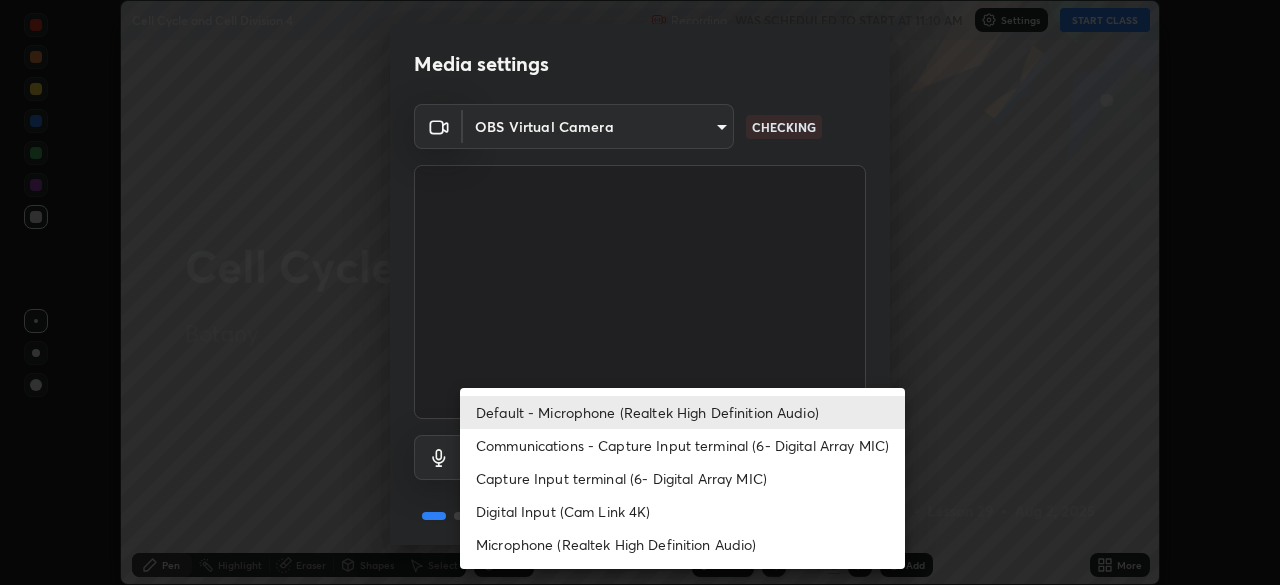 click on "Communications - Capture Input terminal (6- Digital Array MIC)" at bounding box center [682, 445] 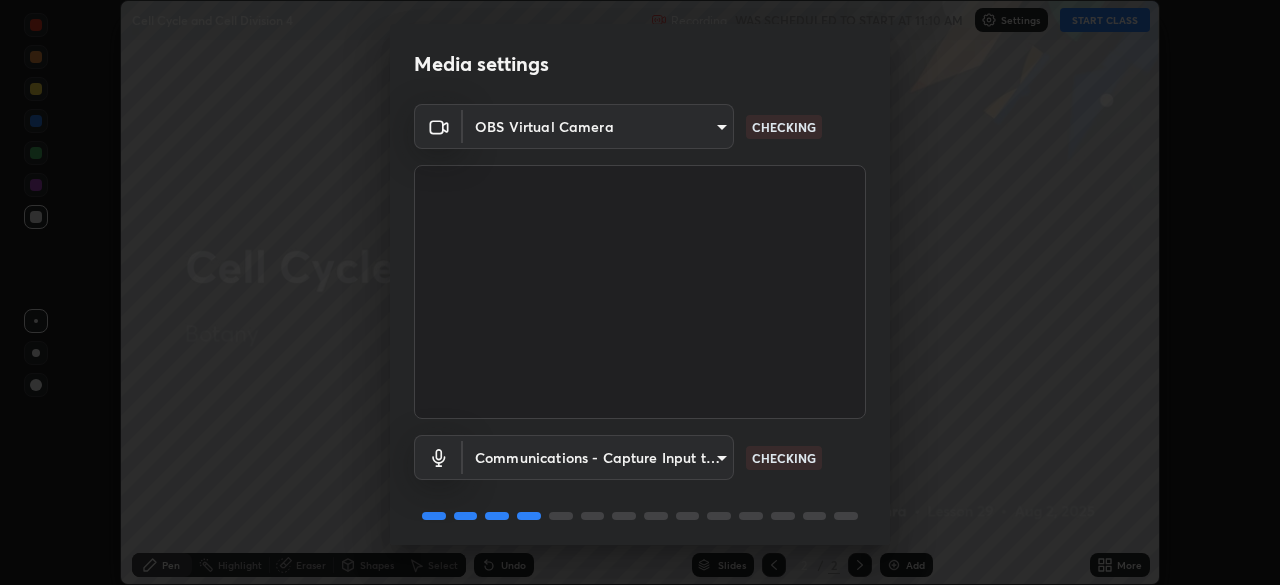 click on "Erase all Cell Cycle and Cell Division 4 Recording WAS SCHEDULED TO START AT  11:10 AM Settings START CLASS Setting up your live class Cell Cycle and Cell Division 4 • L29 of Botany [PERSON] Pen Highlight Eraser Shapes Select Undo Slides 2 / 2 Add More No doubts shared Encourage your learners to ask a doubt for better clarity Report an issue Reason for reporting Buffering Chat not working Audio - Video sync issue Educator video quality low ​ Attach an image Report Media settings OBS Virtual Camera [HASH] CHECKING Communications - Capture Input terminal (6- Digital Array MIC) communications CHECKING 1 / 5 Next" at bounding box center [640, 292] 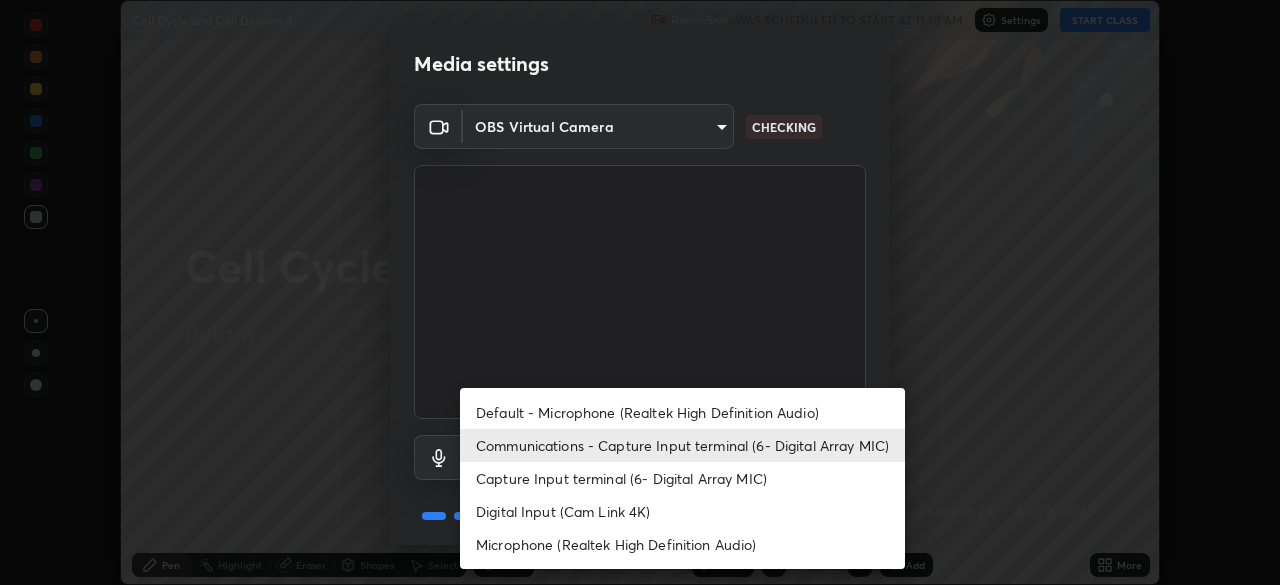 click on "Default - Microphone (Realtek High Definition Audio)" at bounding box center [682, 412] 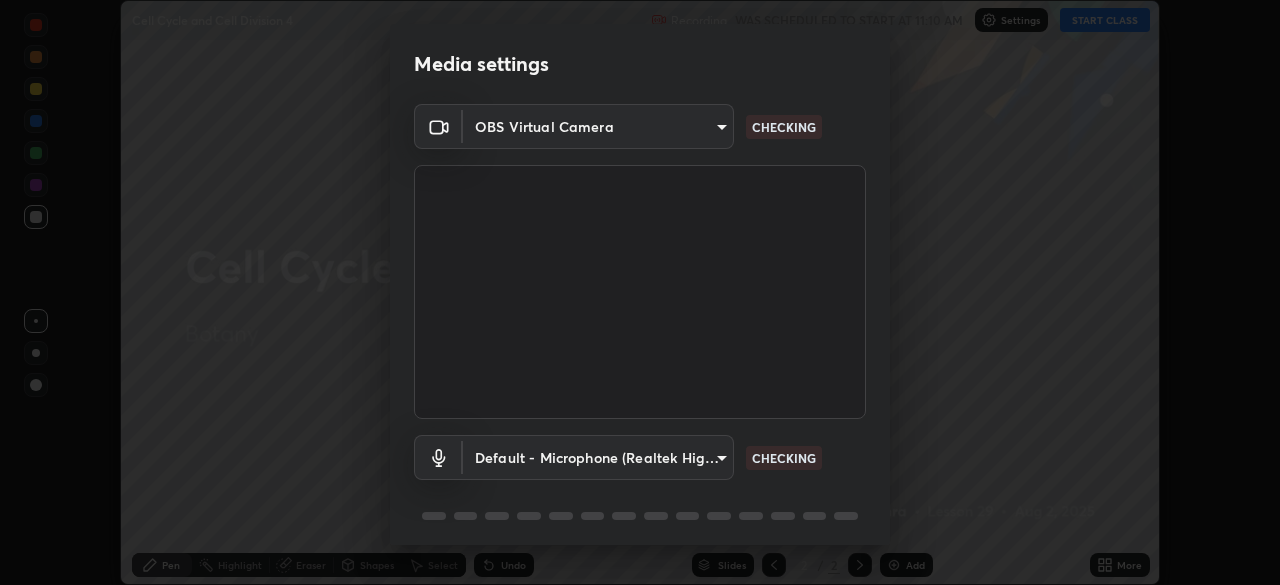 scroll, scrollTop: 71, scrollLeft: 0, axis: vertical 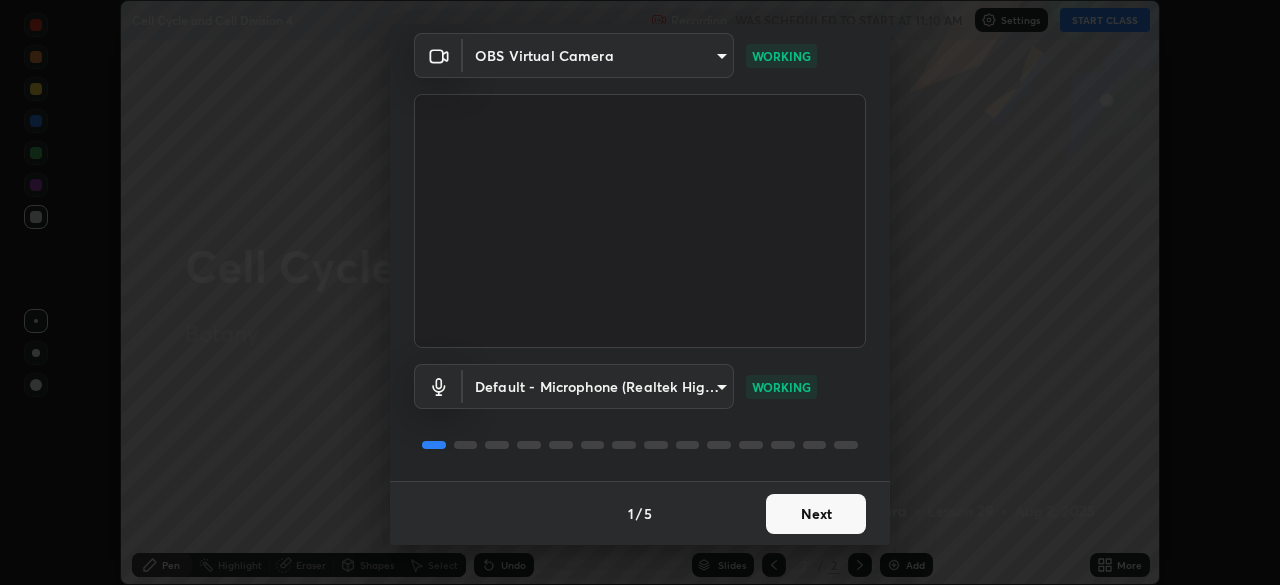 click on "Next" at bounding box center [816, 514] 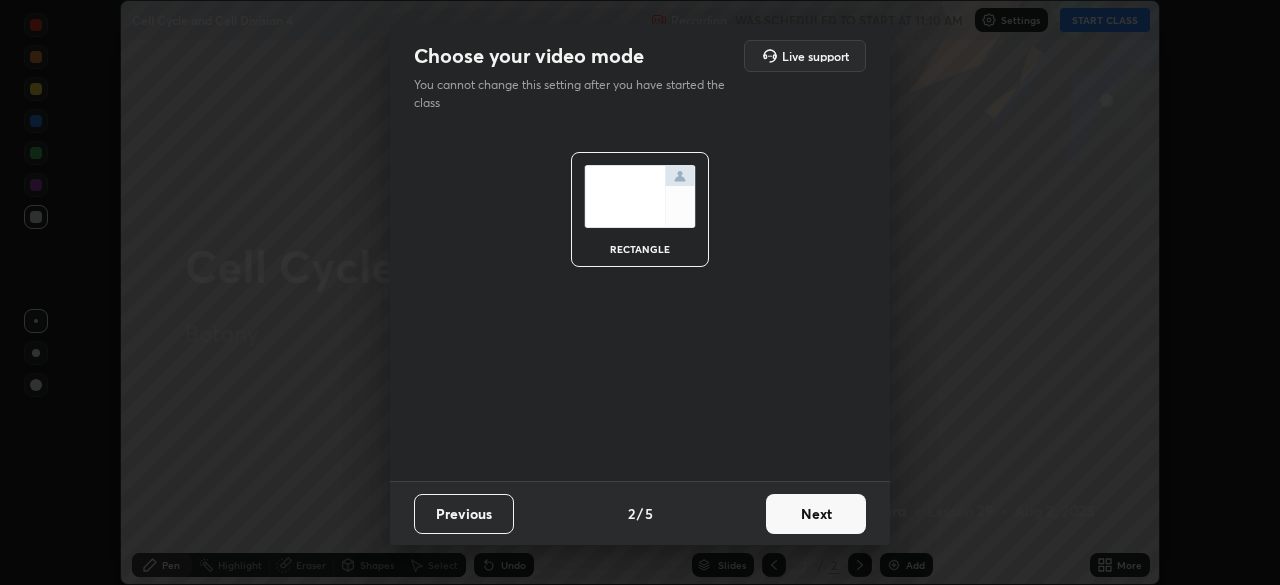 scroll, scrollTop: 0, scrollLeft: 0, axis: both 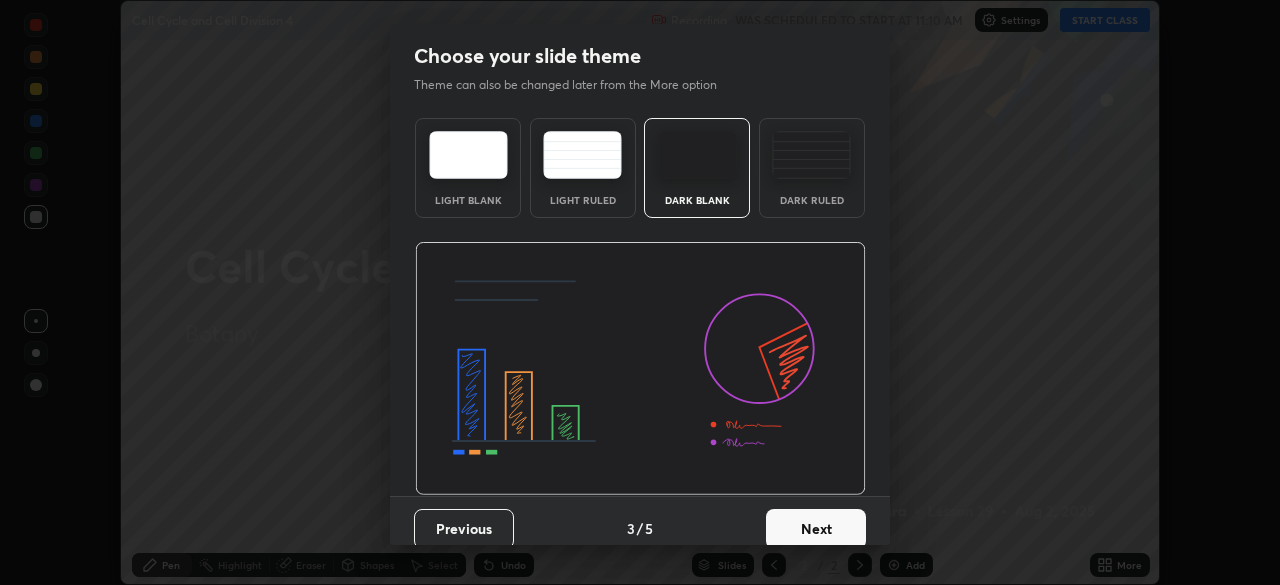 click on "Next" at bounding box center [816, 529] 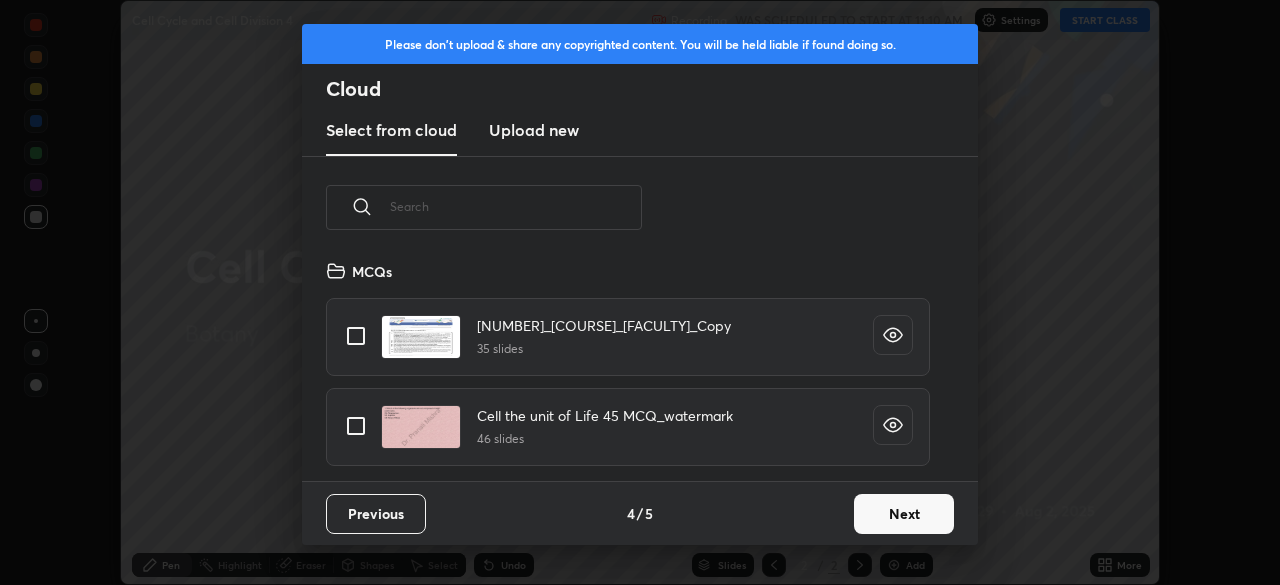 scroll, scrollTop: 7, scrollLeft: 11, axis: both 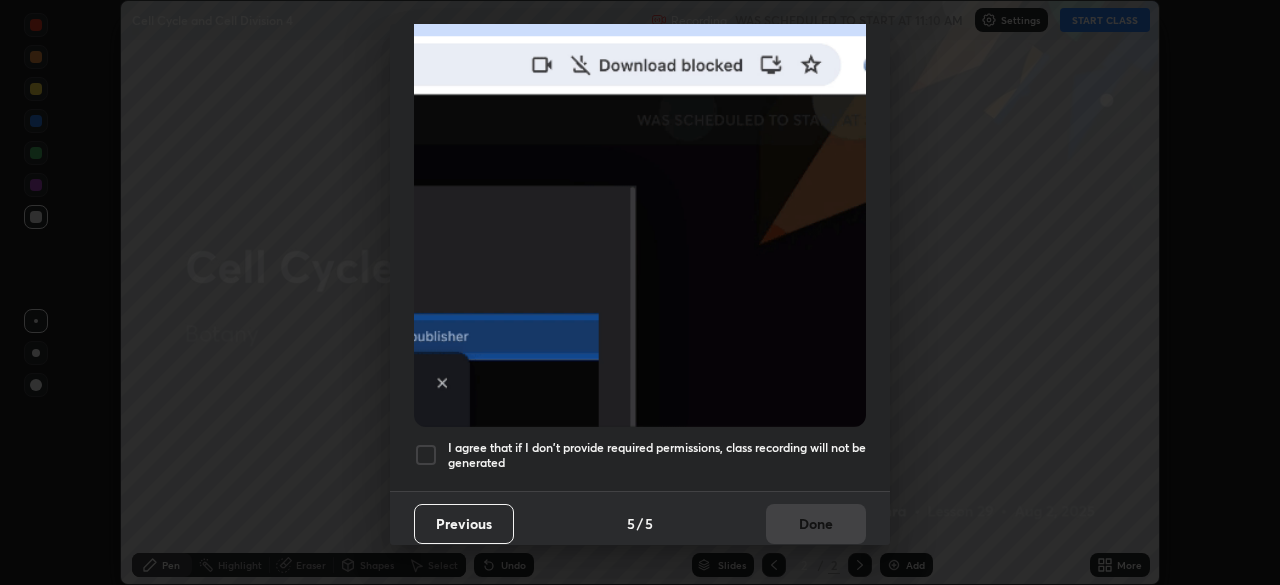 click at bounding box center [426, 455] 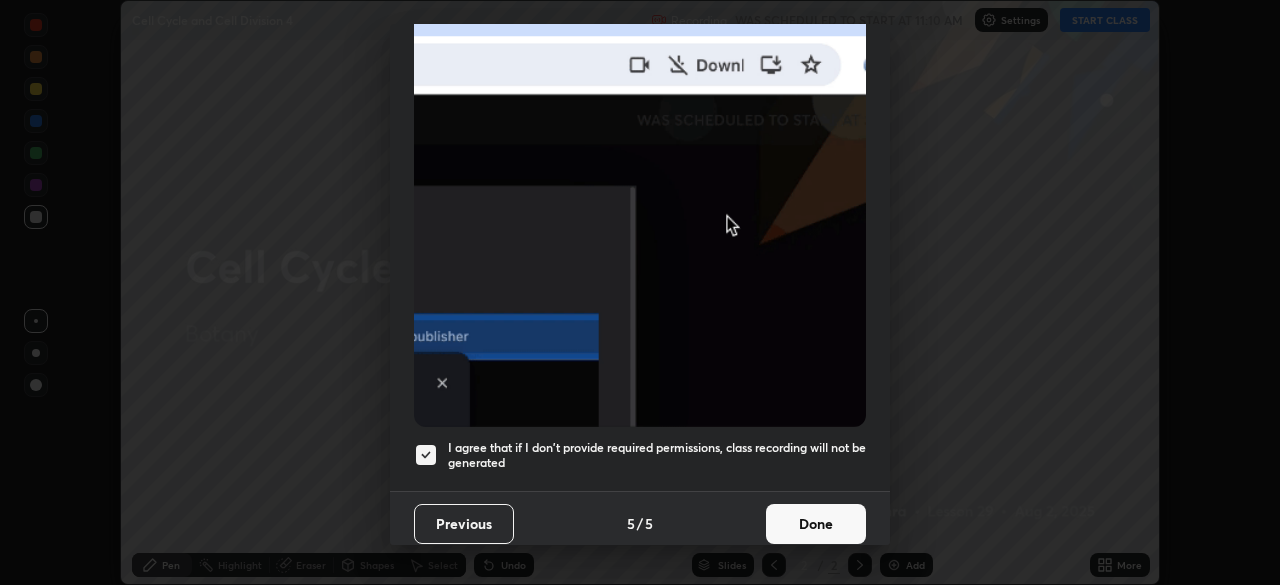 click on "Done" at bounding box center (816, 524) 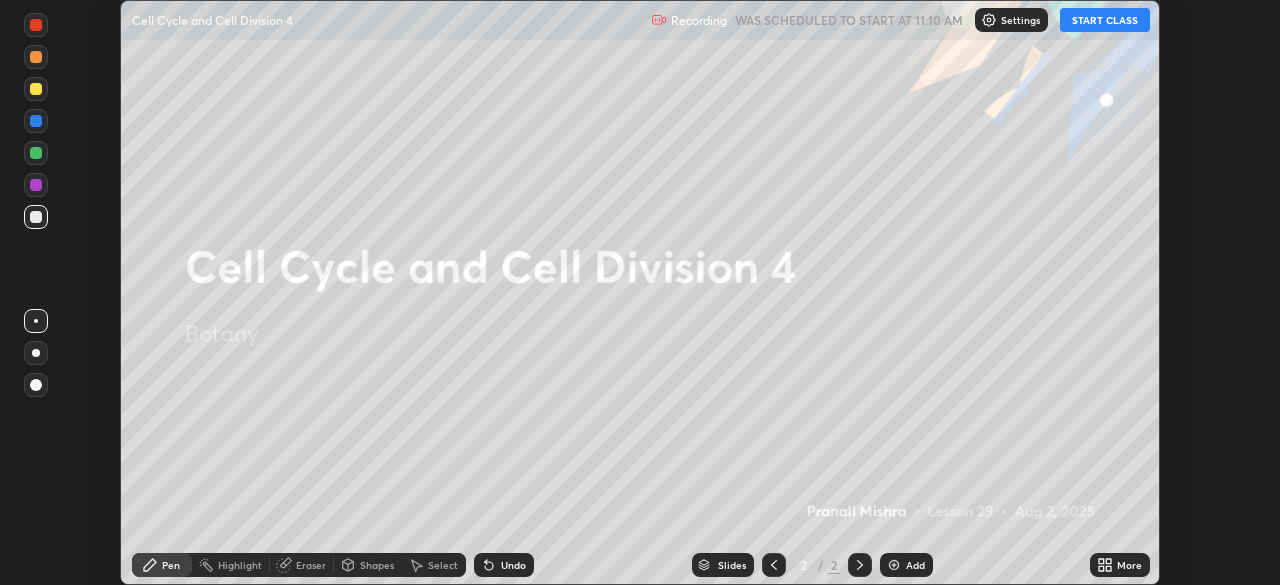 click 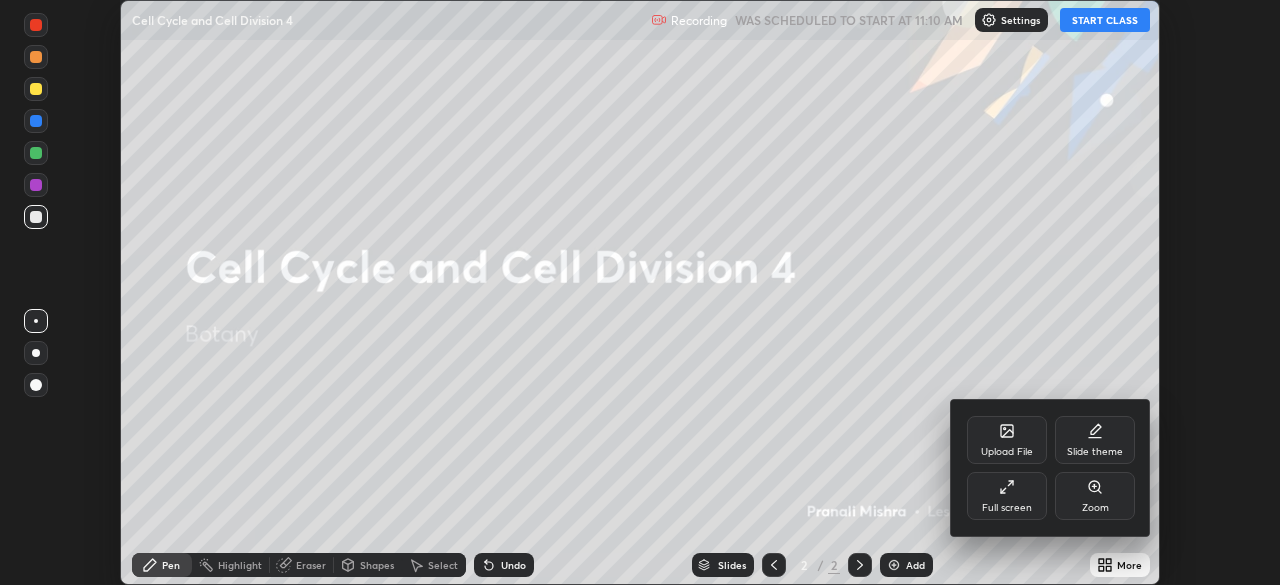 click on "Full screen" at bounding box center (1007, 496) 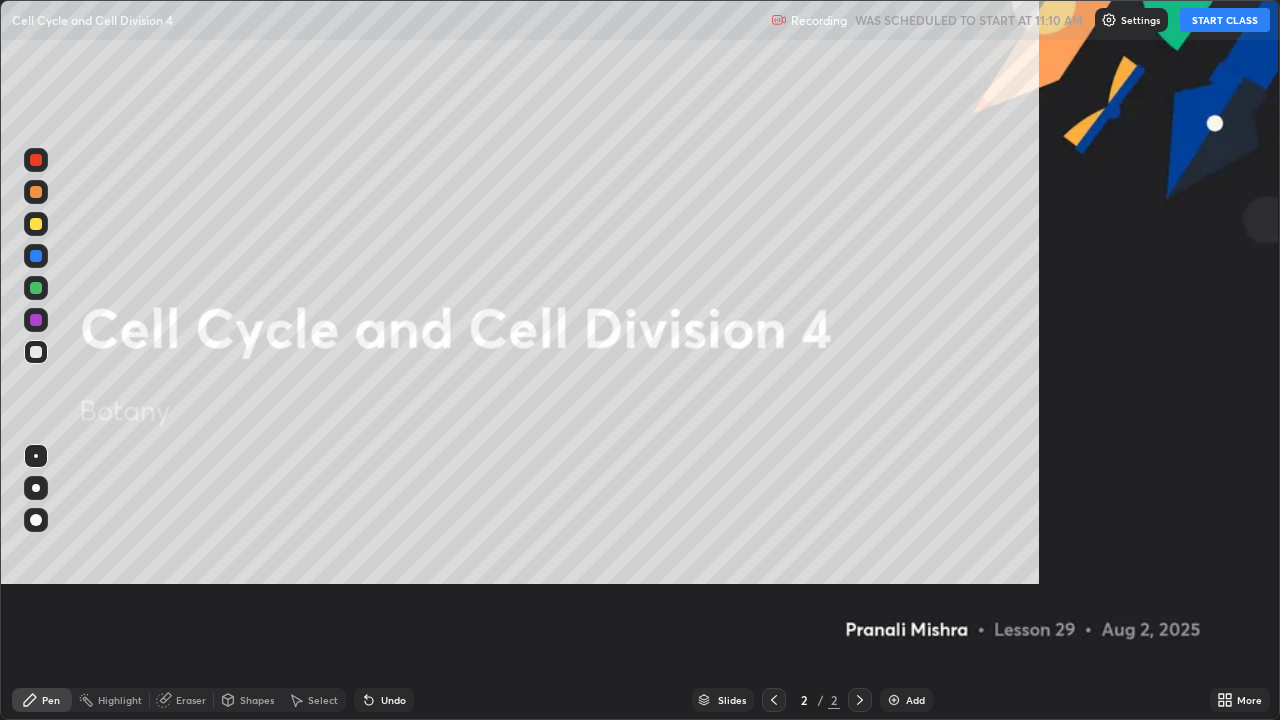 scroll, scrollTop: 99280, scrollLeft: 98720, axis: both 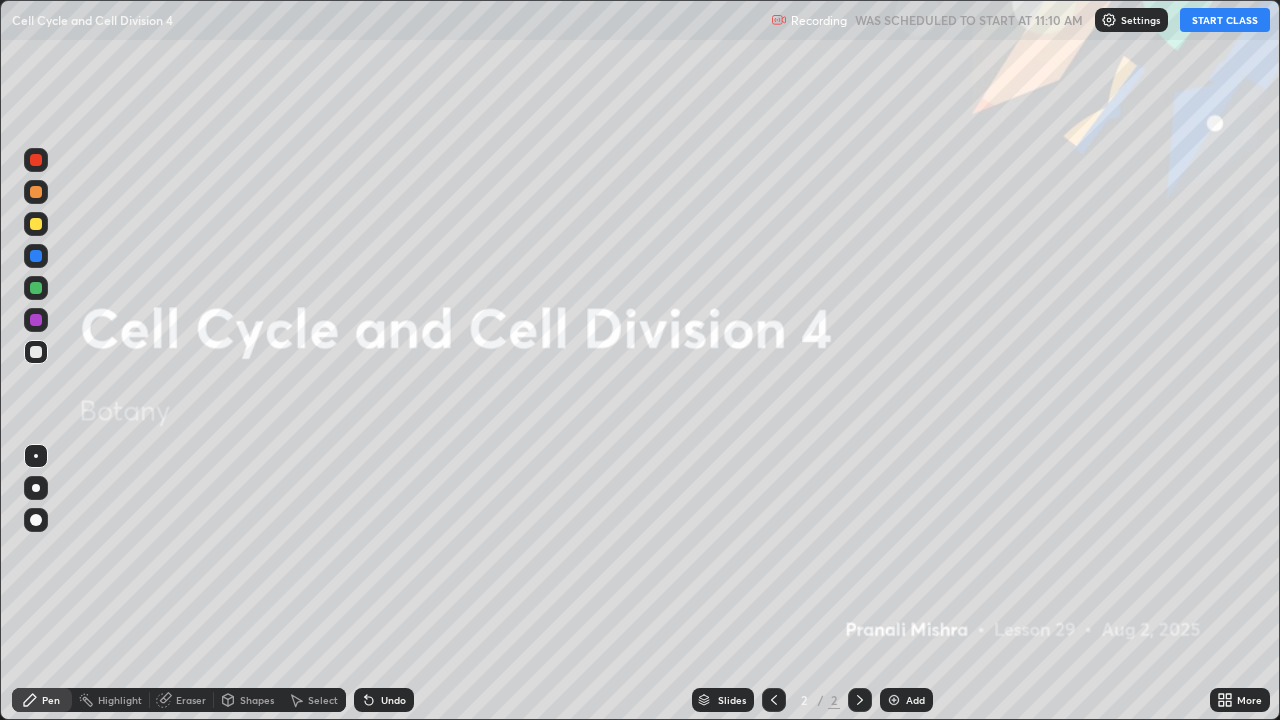 click on "START CLASS" at bounding box center (1225, 20) 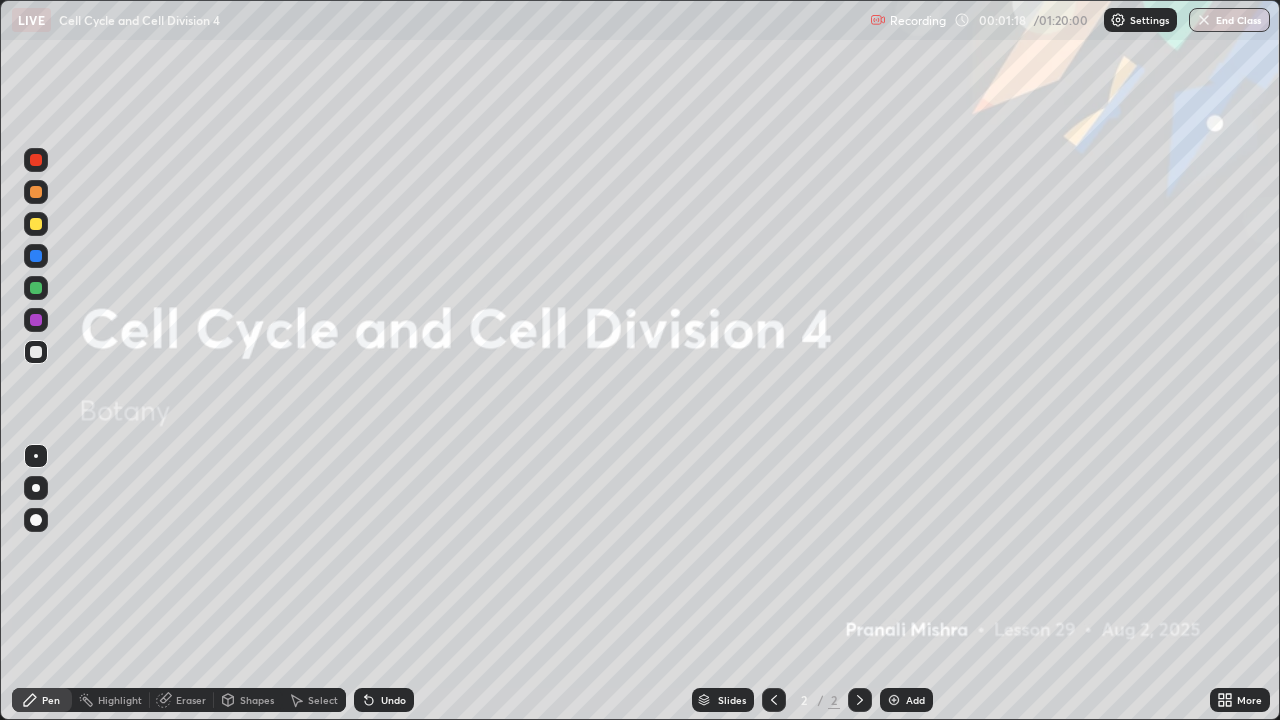 click 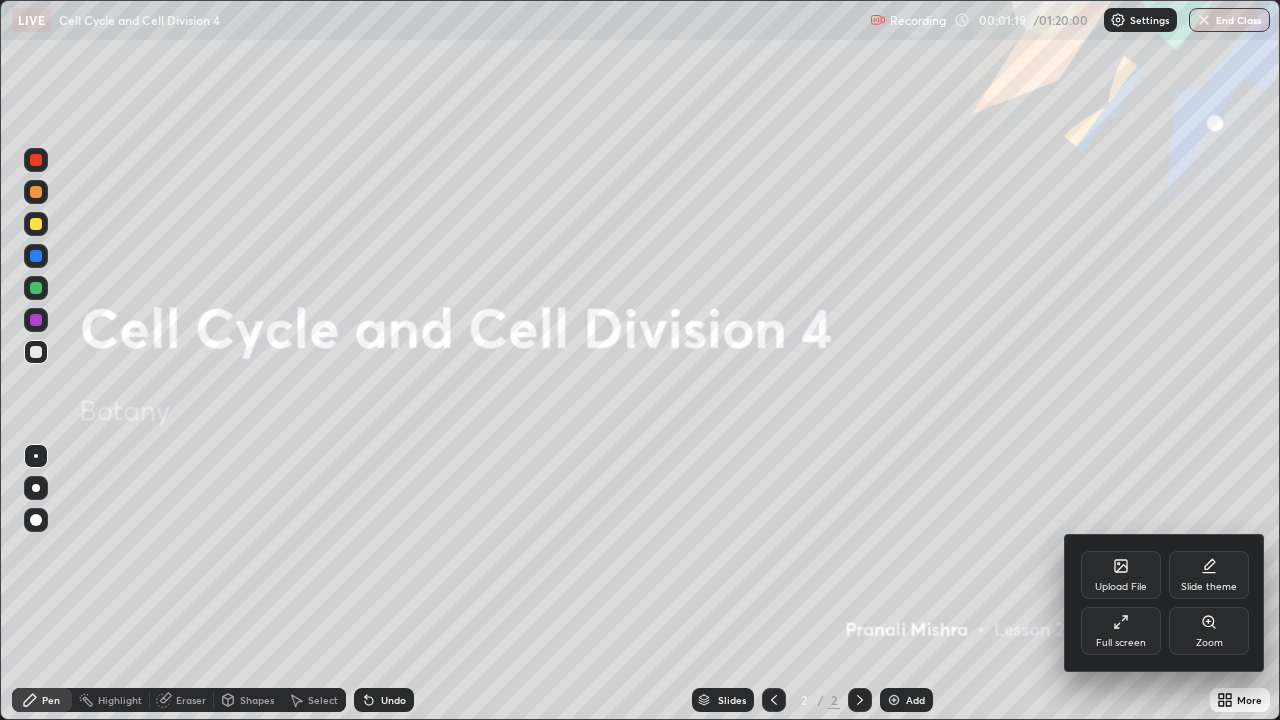 click on "Full screen" at bounding box center [1121, 631] 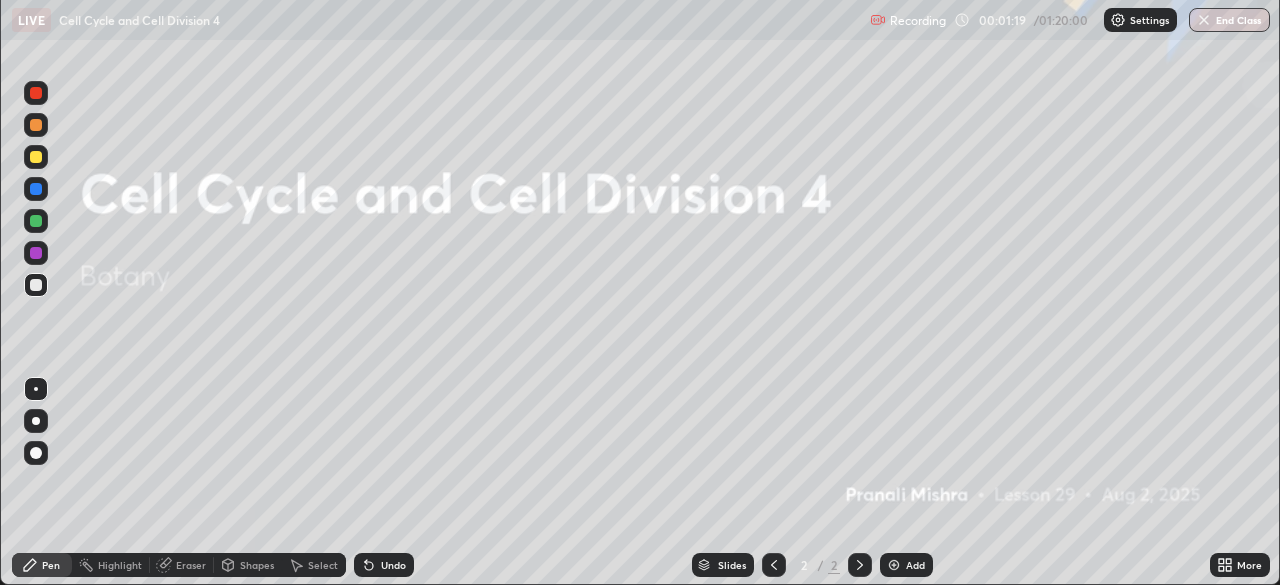 scroll, scrollTop: 585, scrollLeft: 1280, axis: both 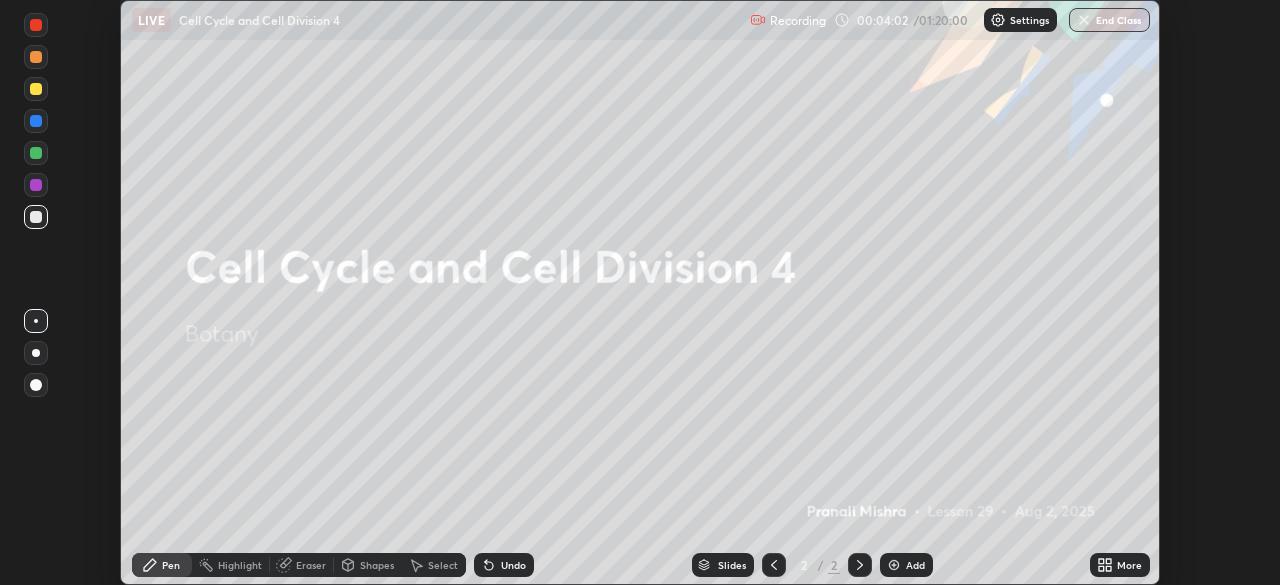 click on "More" at bounding box center (1129, 565) 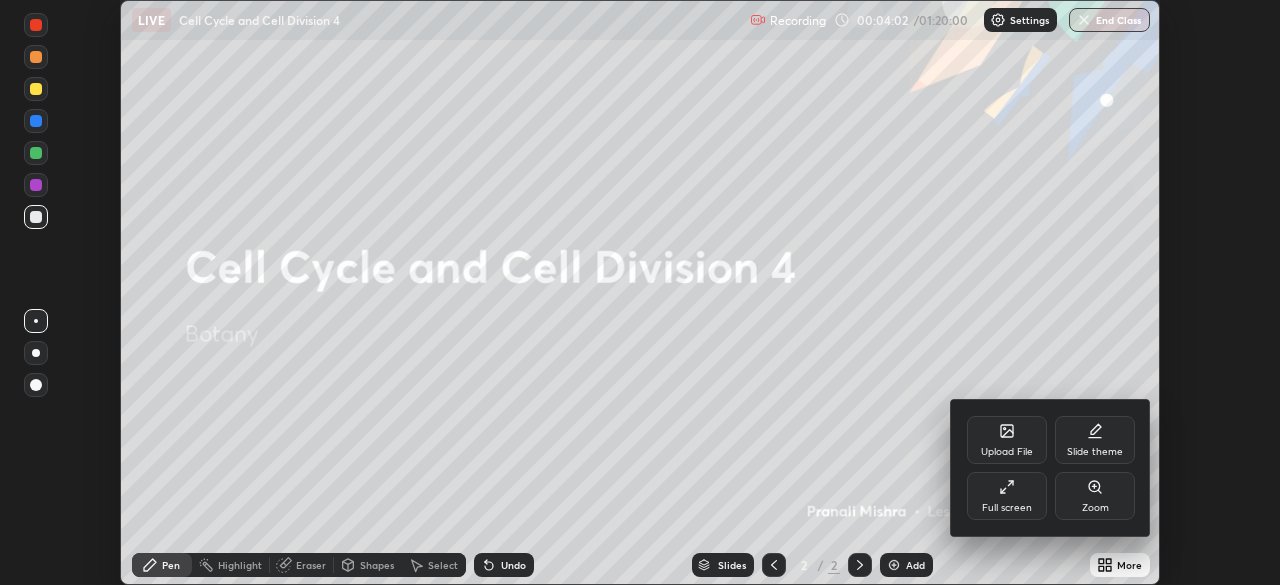 click on "Full screen" at bounding box center [1007, 508] 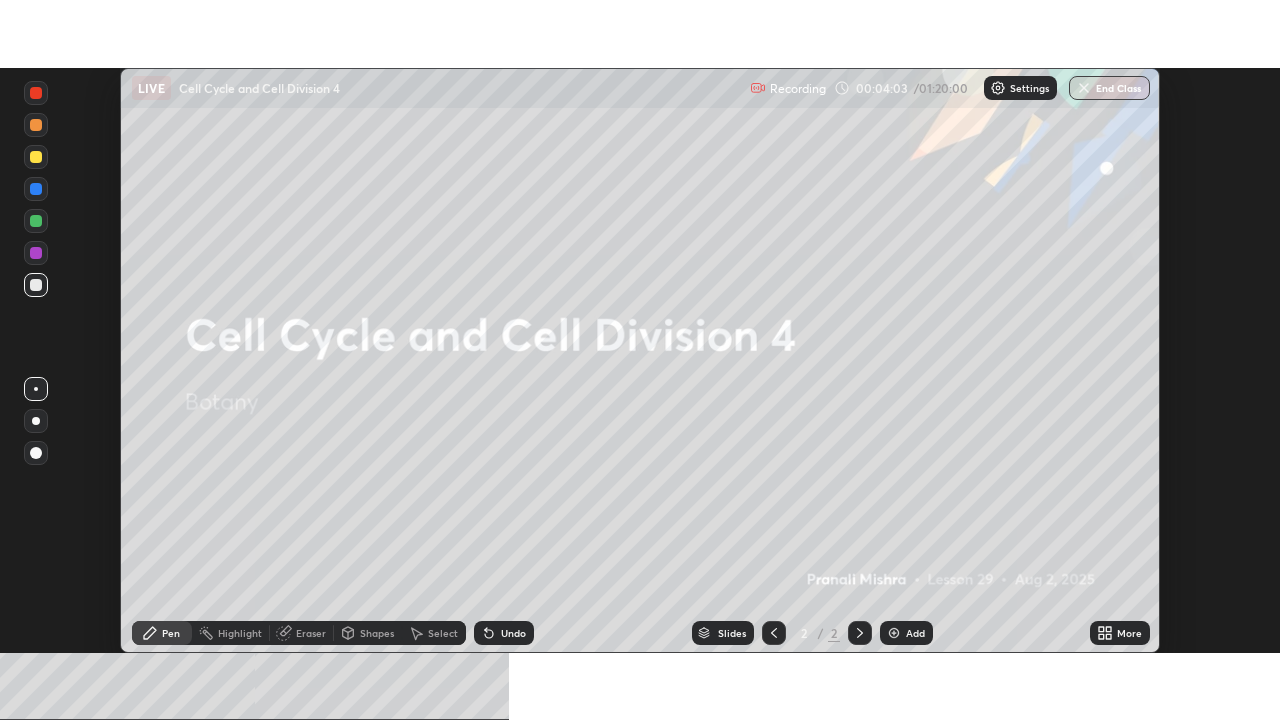 scroll, scrollTop: 99280, scrollLeft: 98720, axis: both 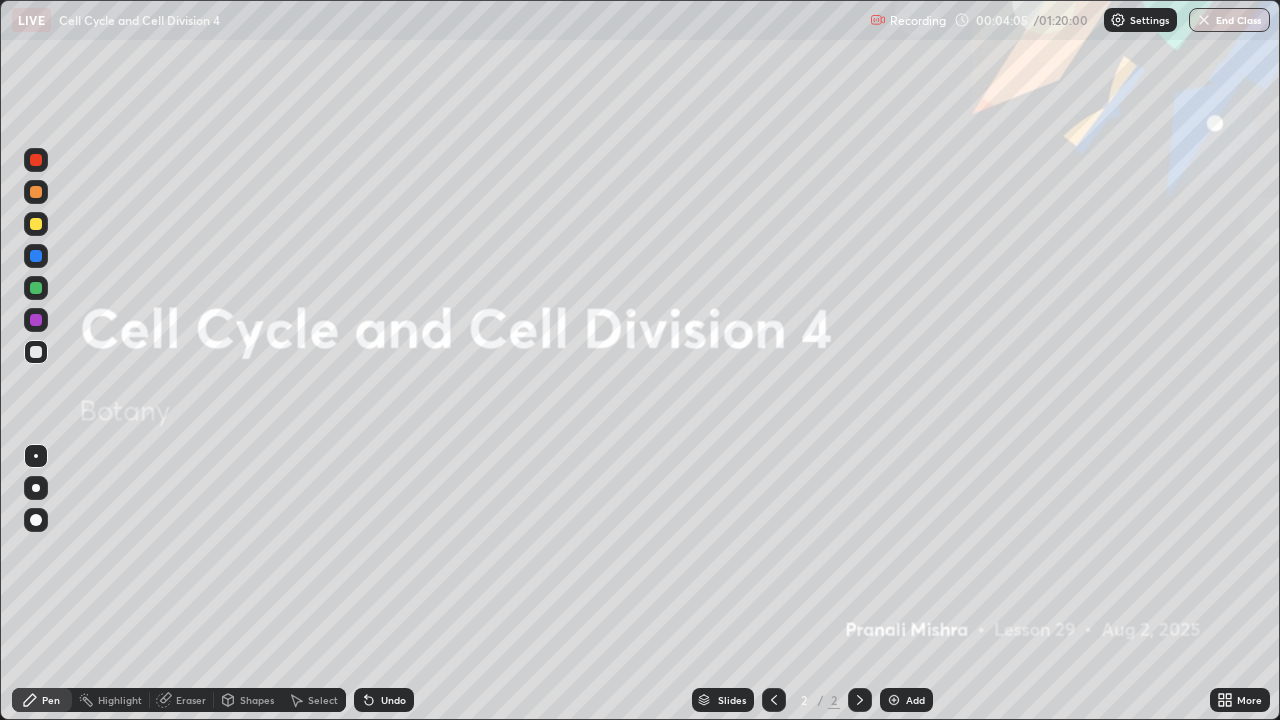 click on "Add" at bounding box center (906, 700) 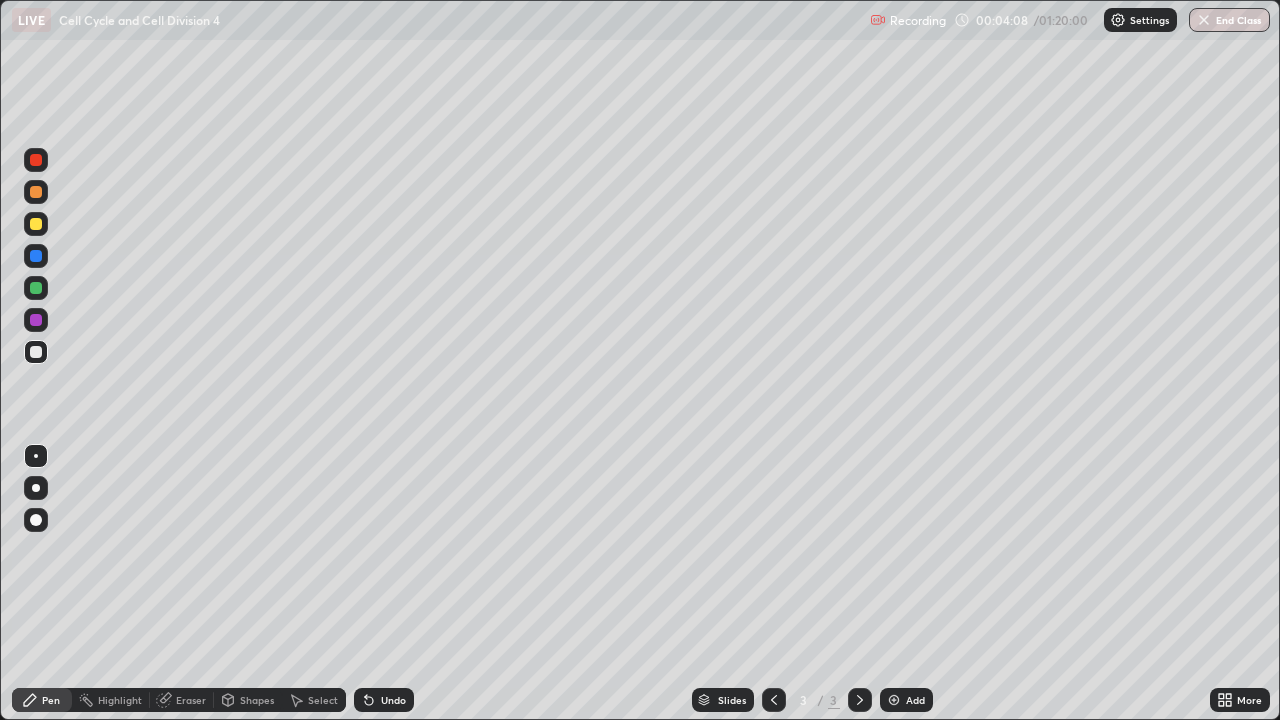 click at bounding box center [36, 488] 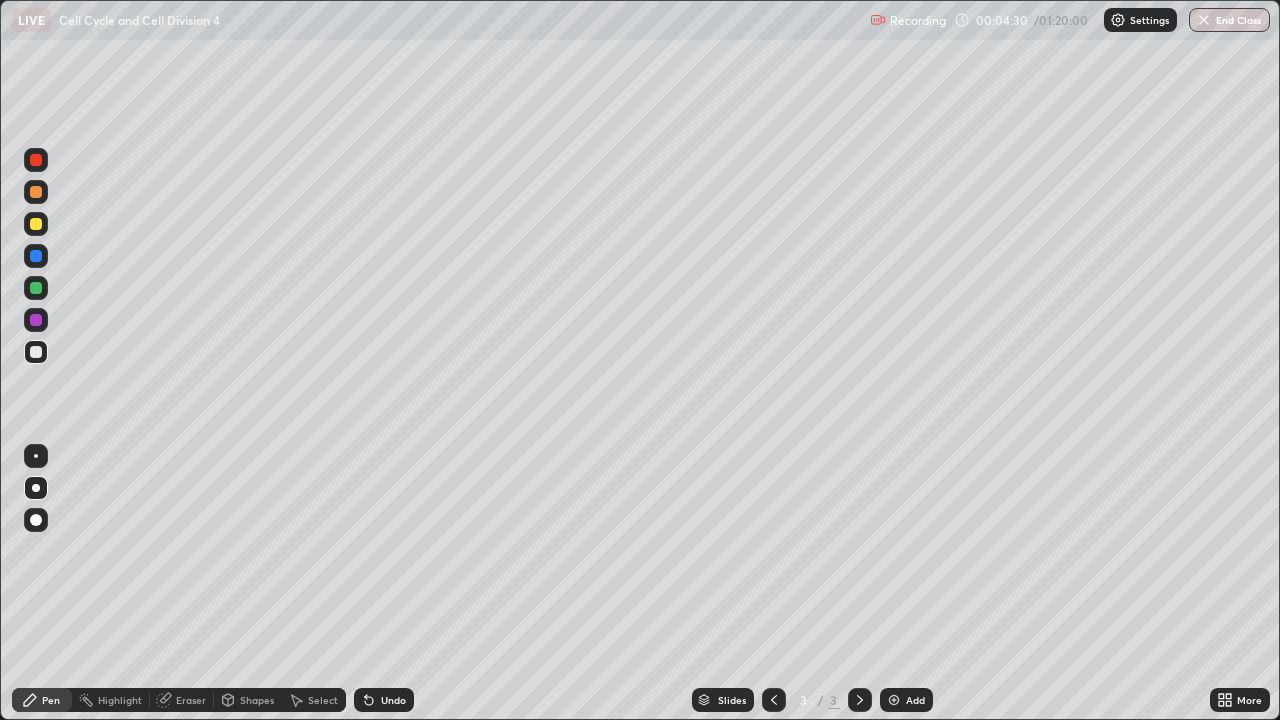 click at bounding box center [36, 288] 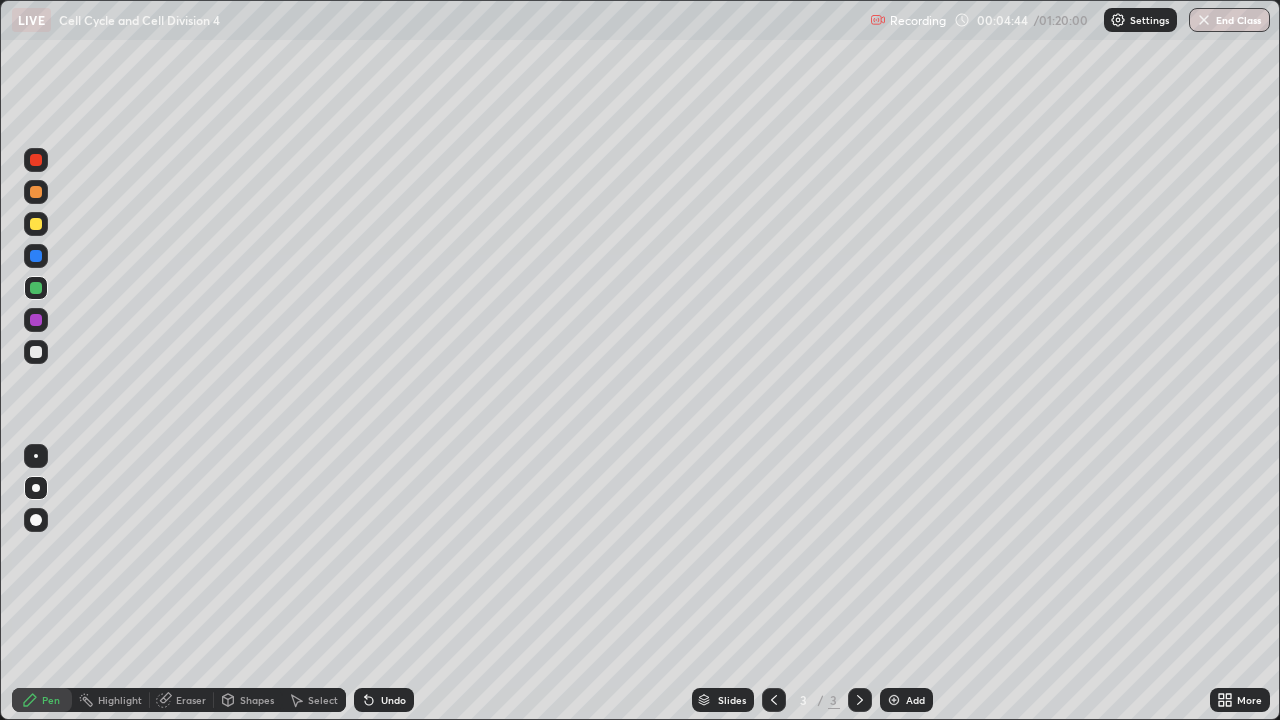 click at bounding box center [36, 224] 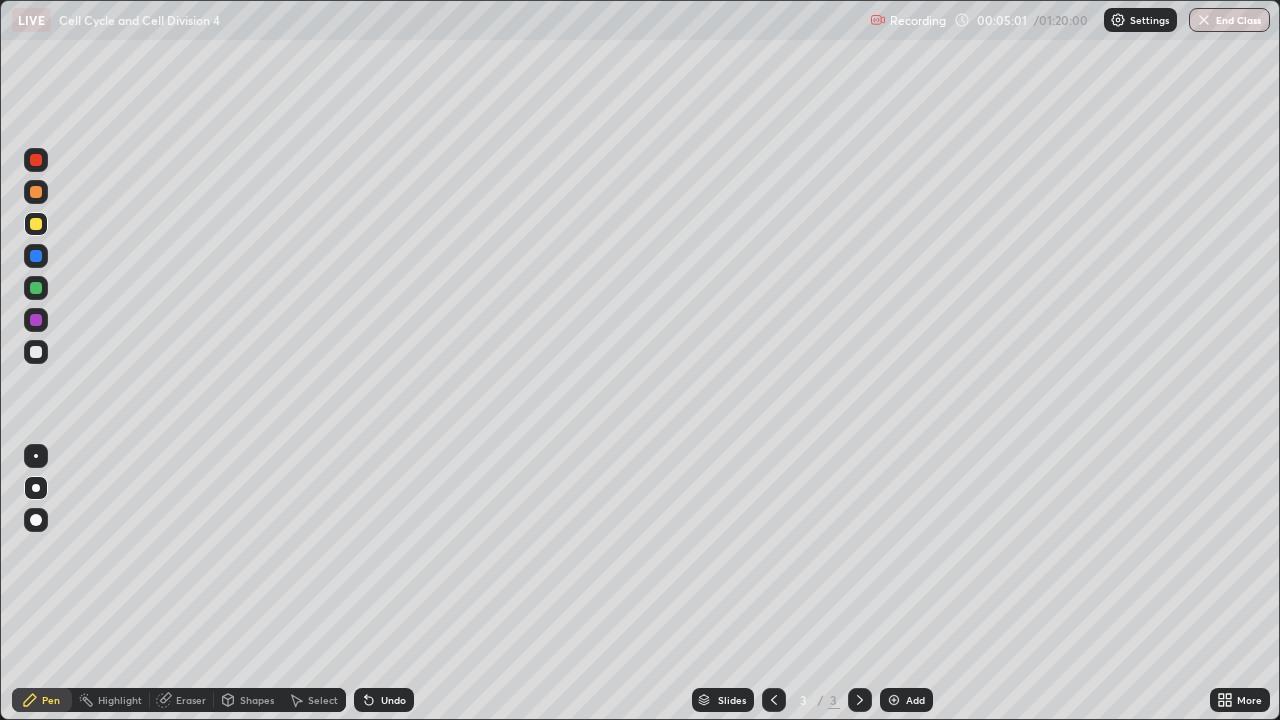 click on "Eraser" at bounding box center [191, 700] 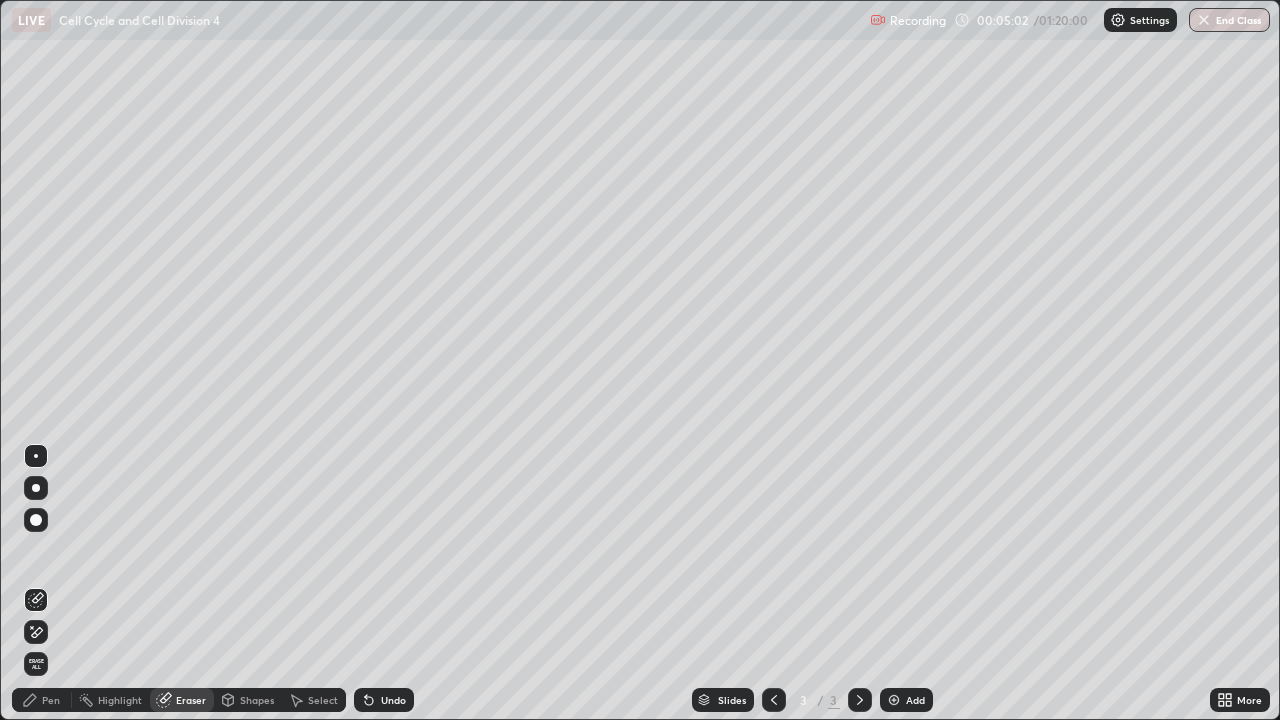 click on "Erase all" at bounding box center (36, 664) 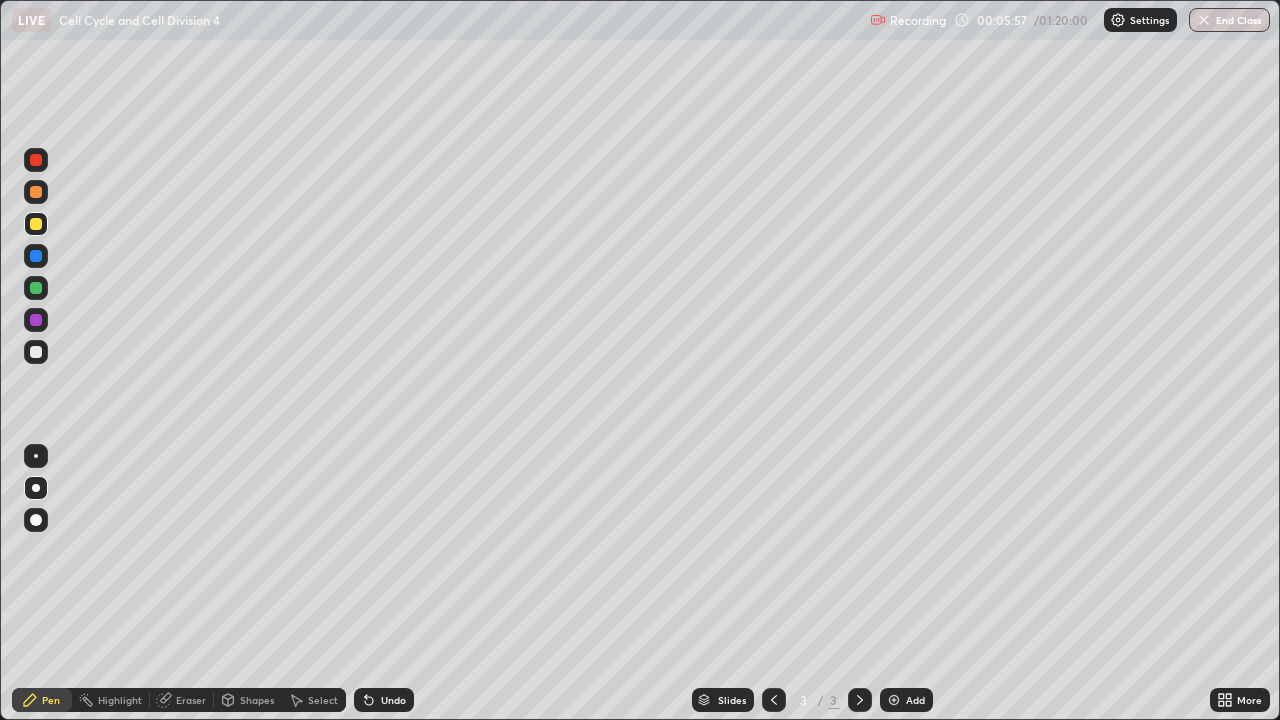 click on "Add" at bounding box center [906, 700] 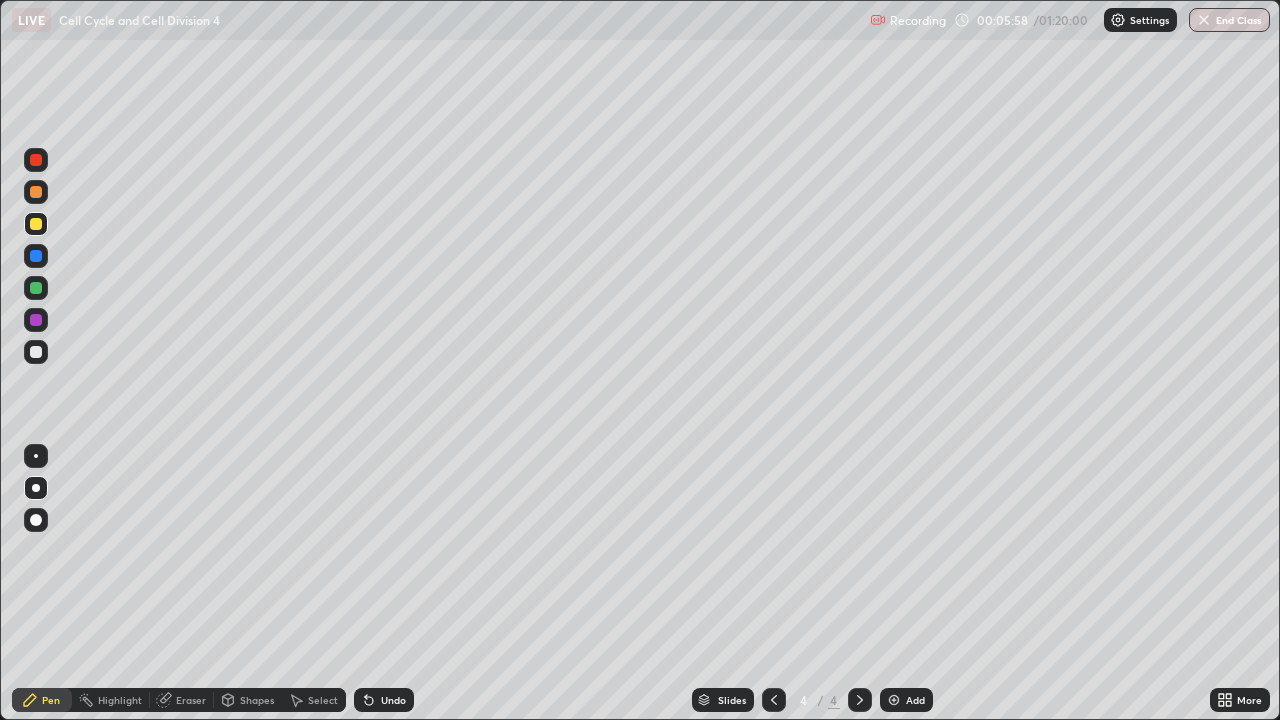click at bounding box center [774, 700] 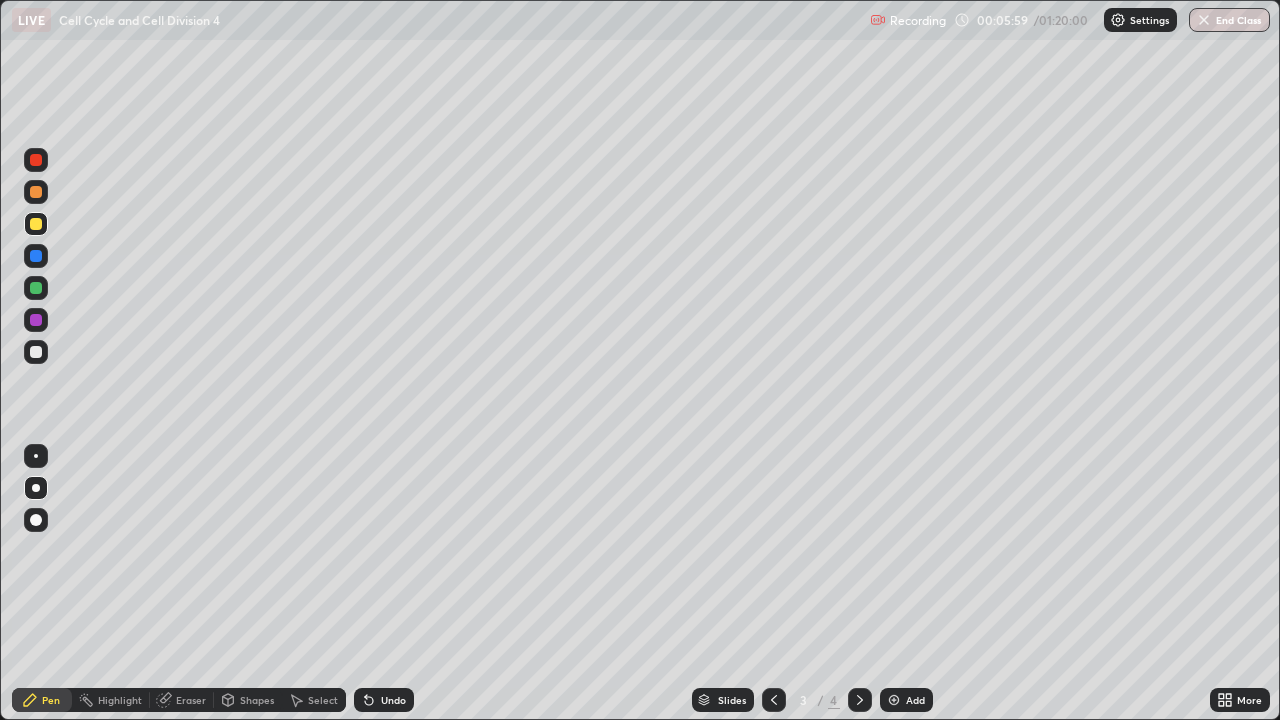 click on "Select" at bounding box center [323, 700] 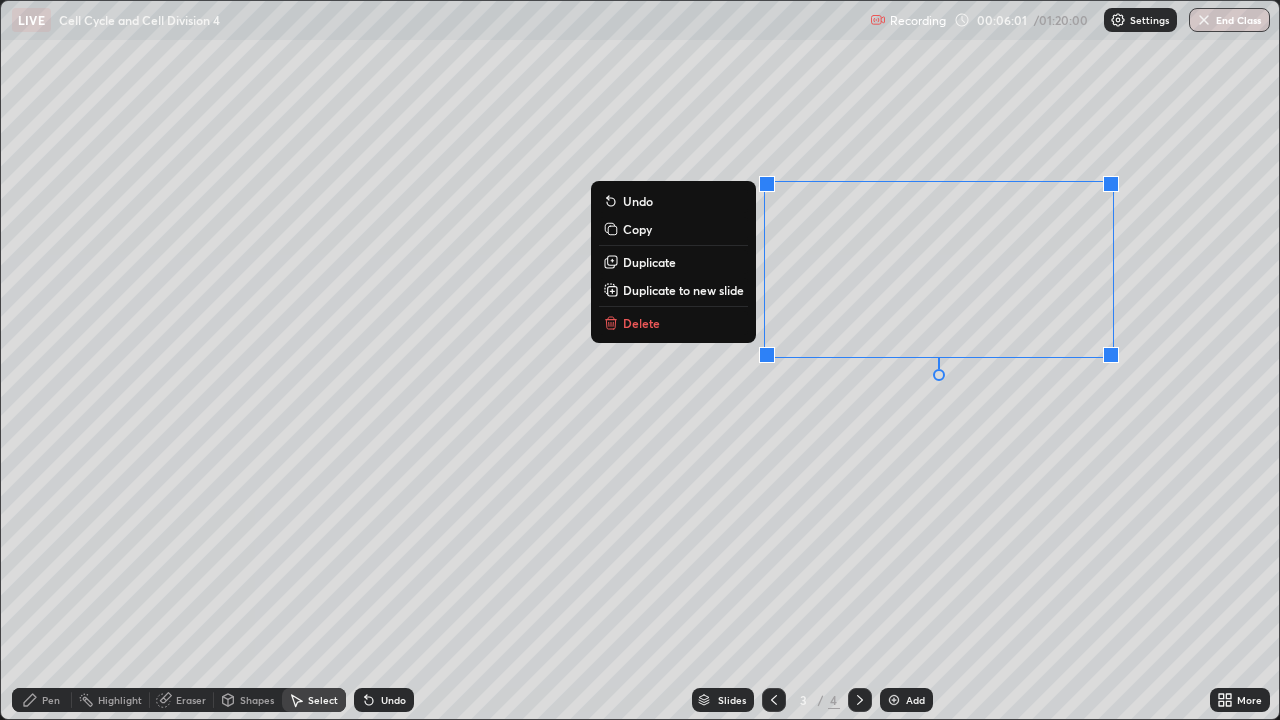 click on "Delete" at bounding box center [673, 323] 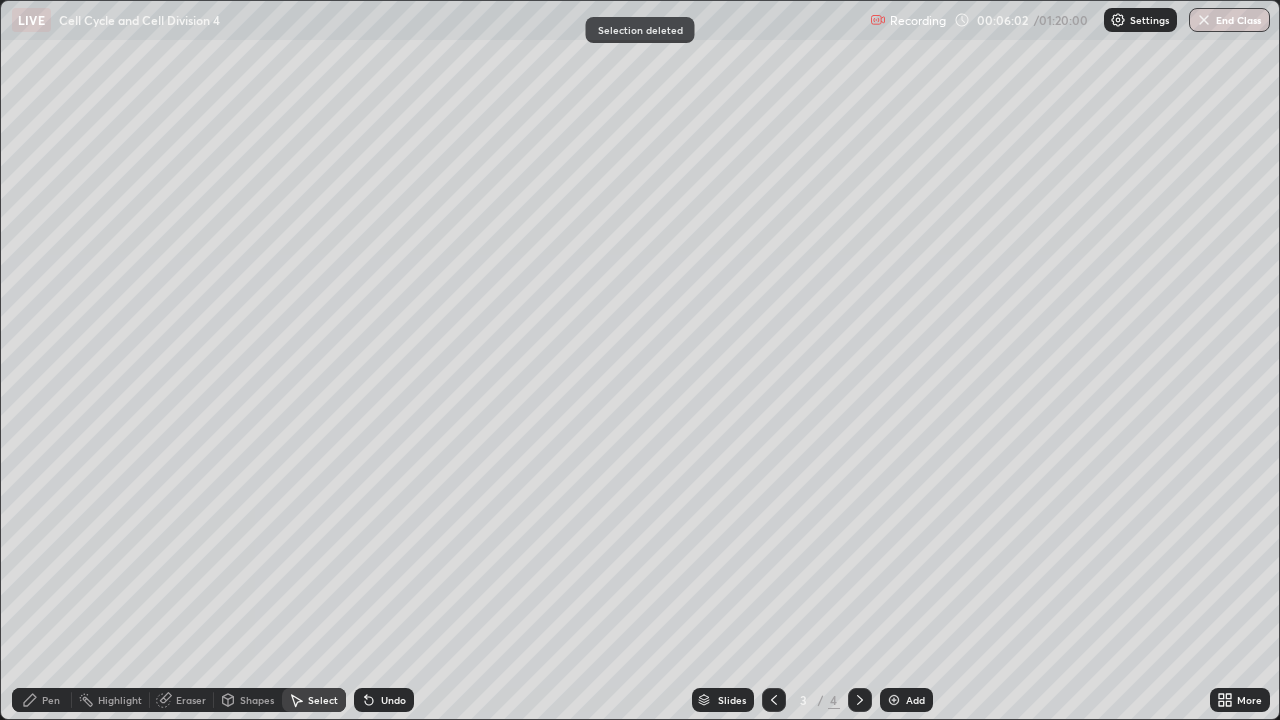 click on "Pen" at bounding box center [51, 700] 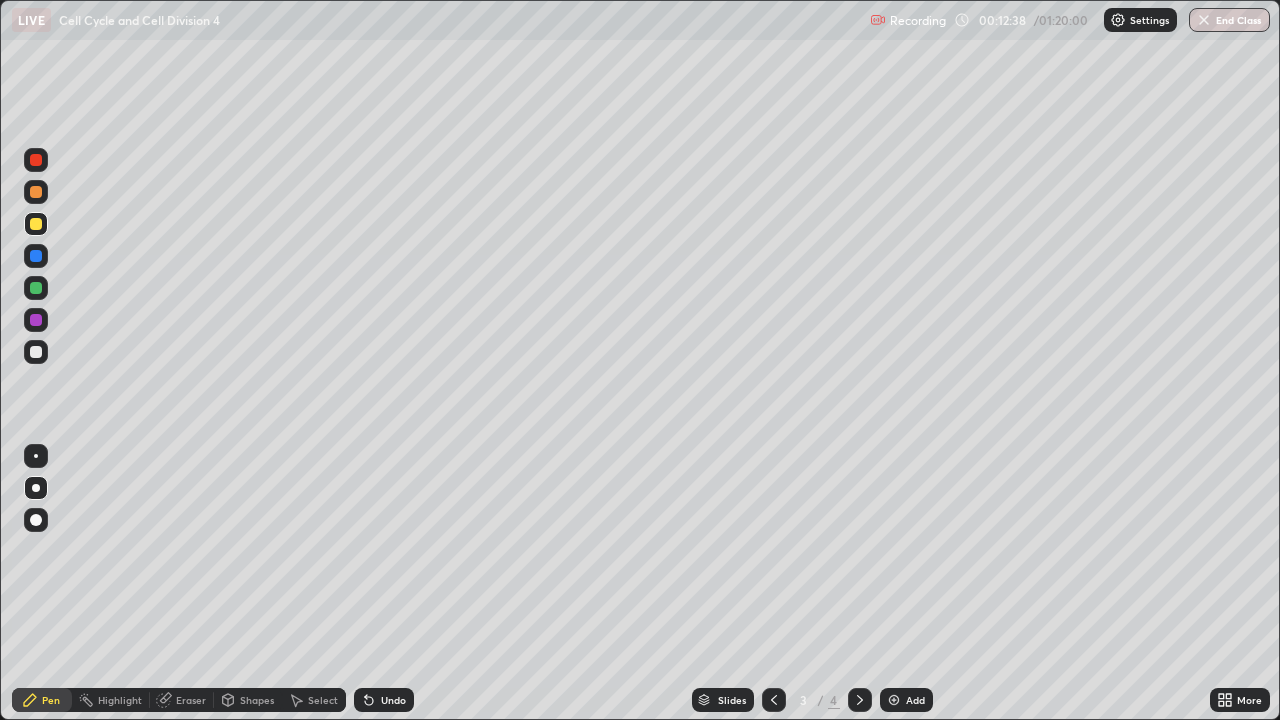 click 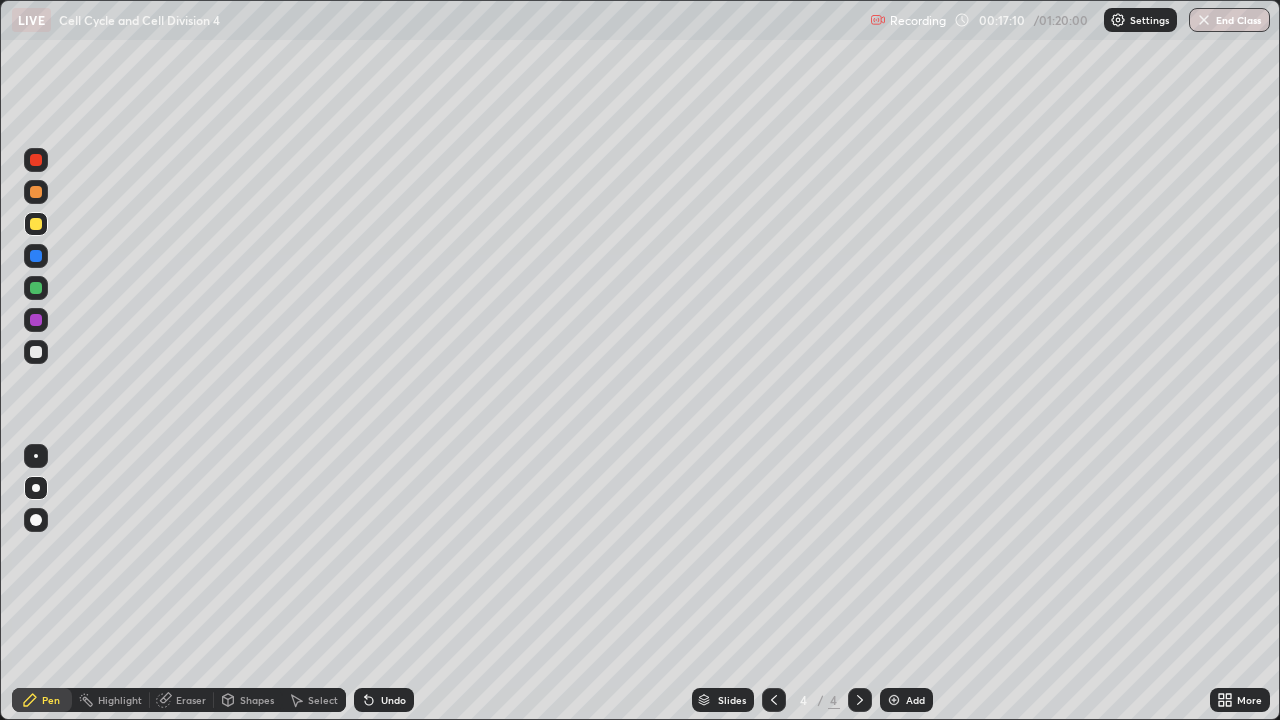 click on "Add" at bounding box center (915, 700) 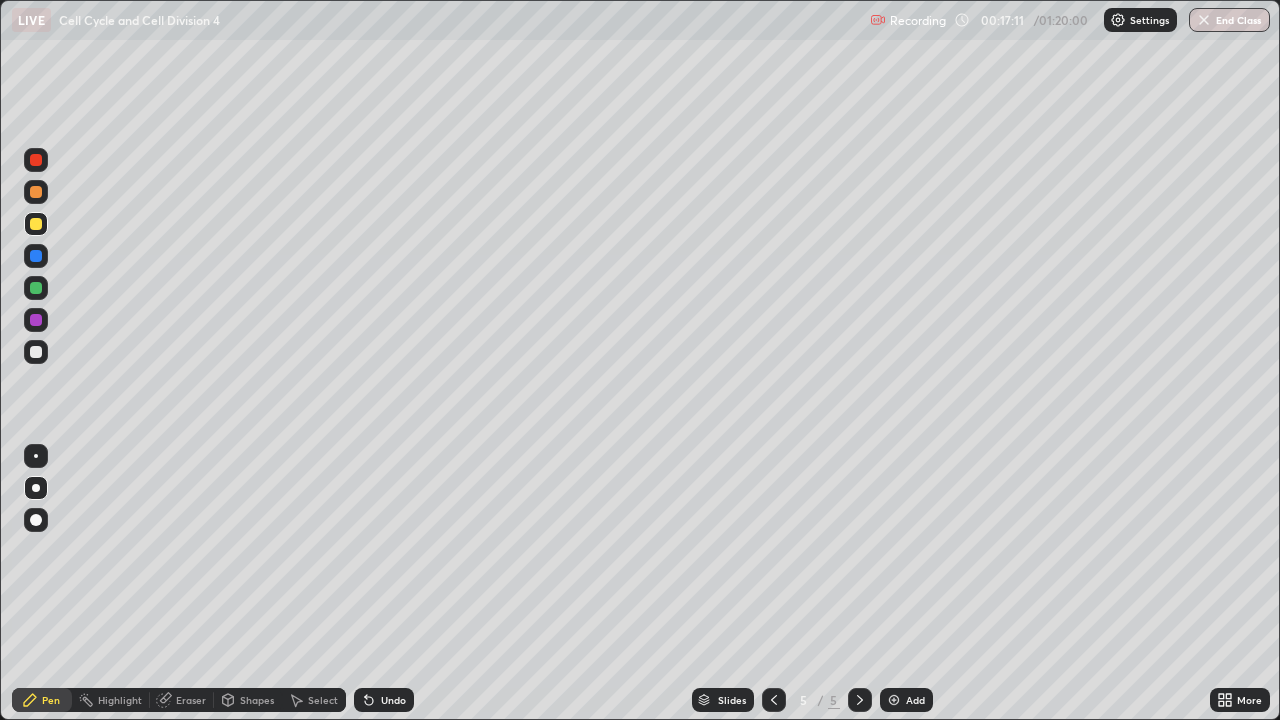 click at bounding box center [36, 352] 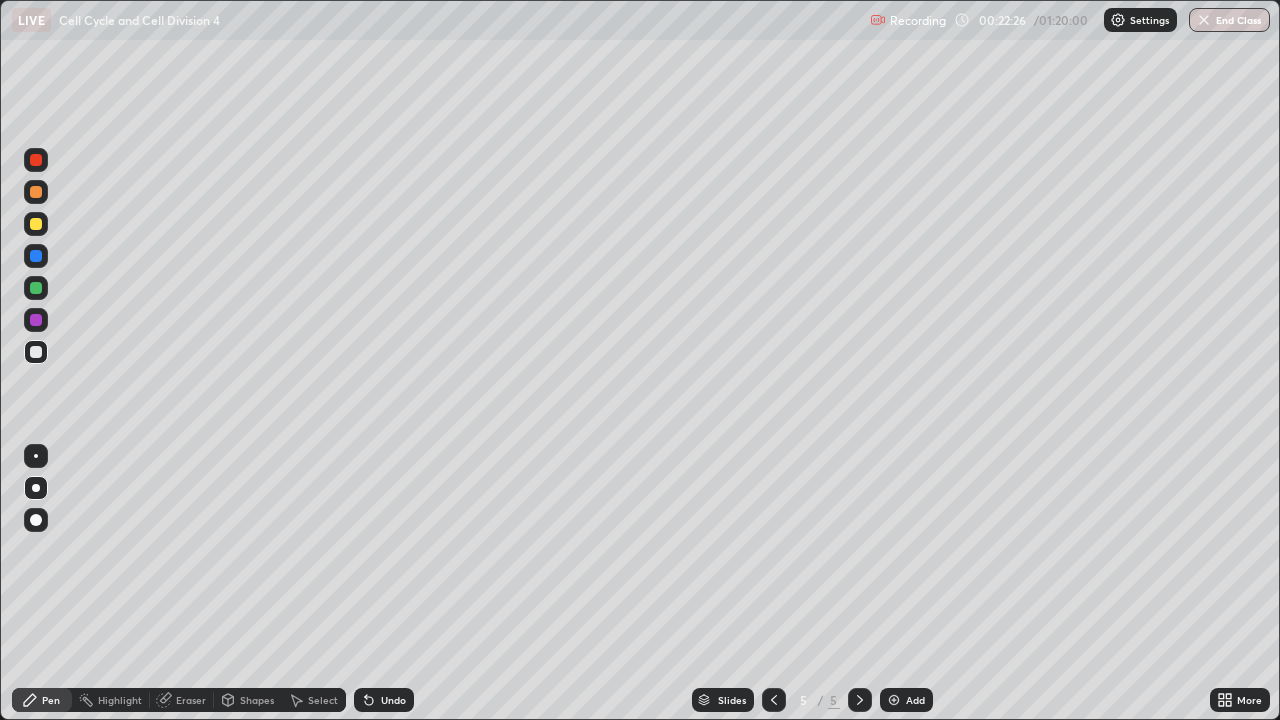 click on "Add" at bounding box center [906, 700] 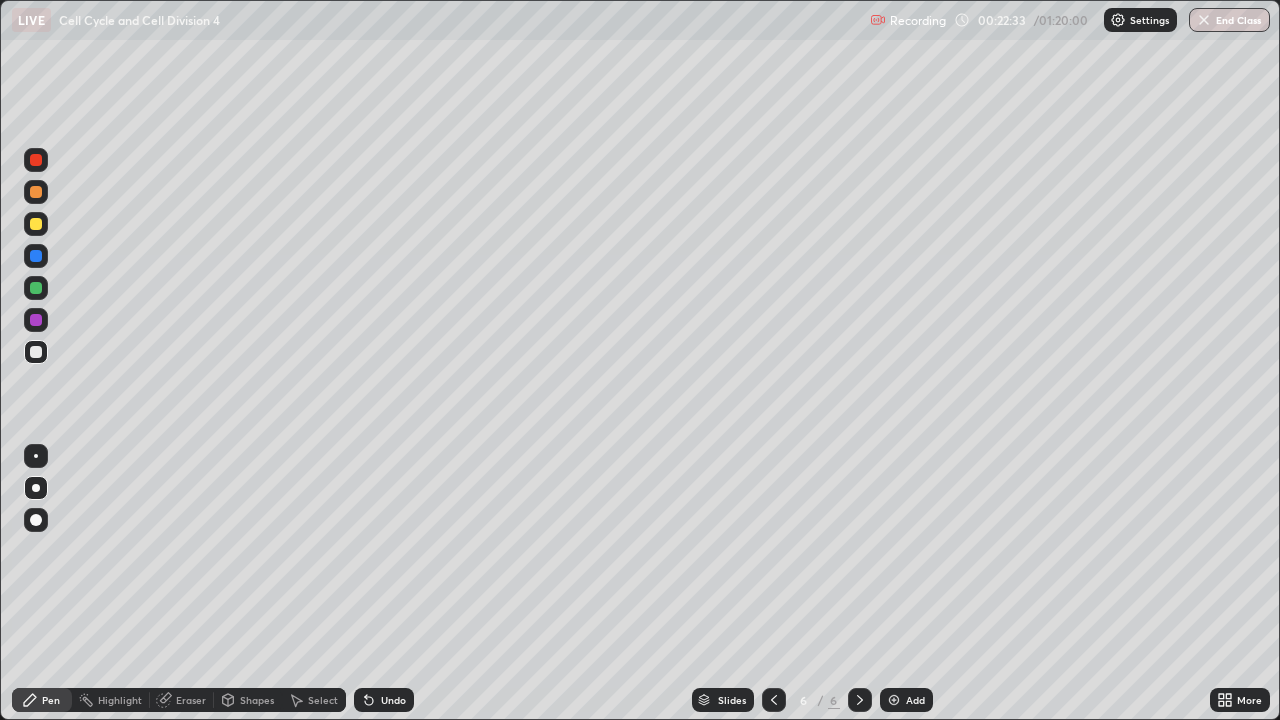 click 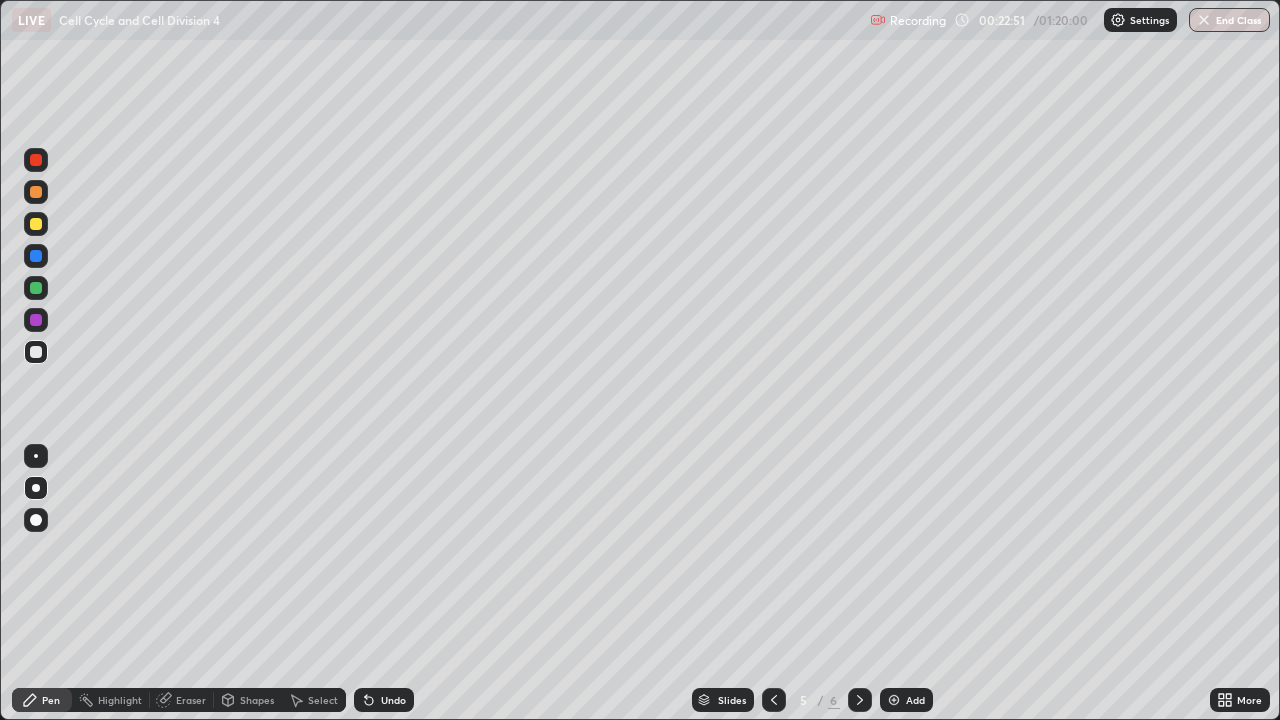 click on "Add" at bounding box center [915, 700] 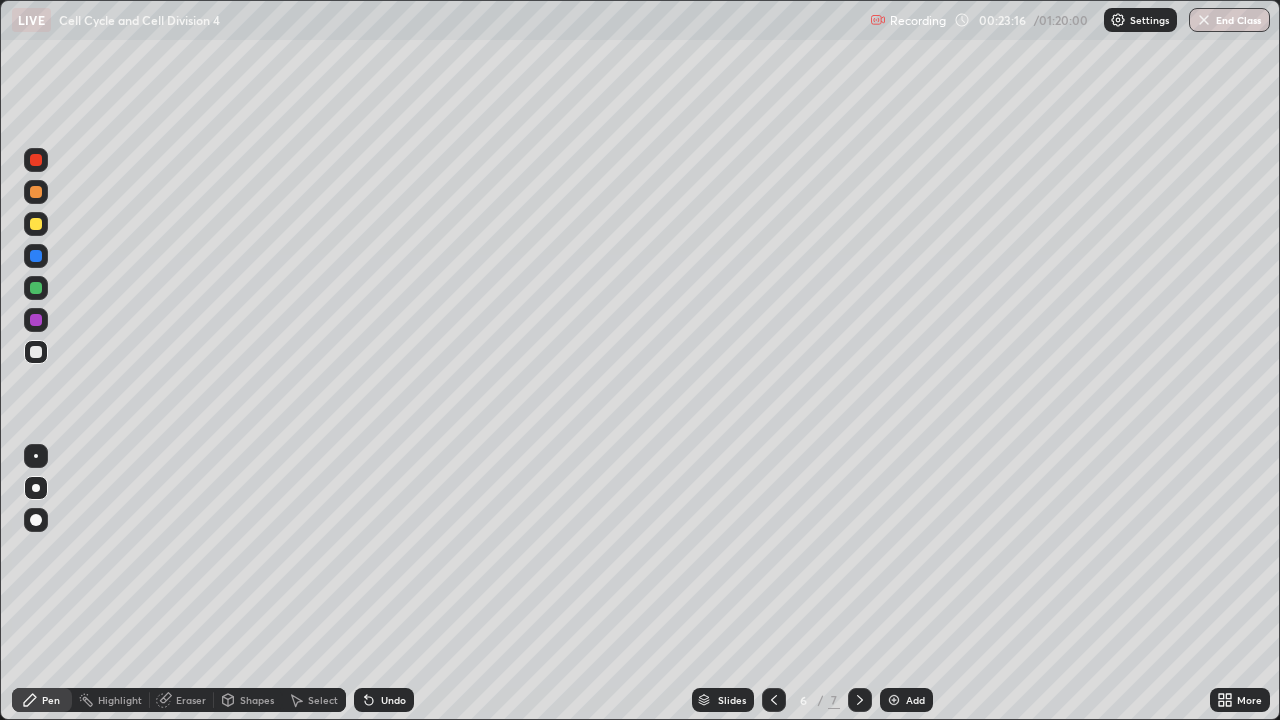 click 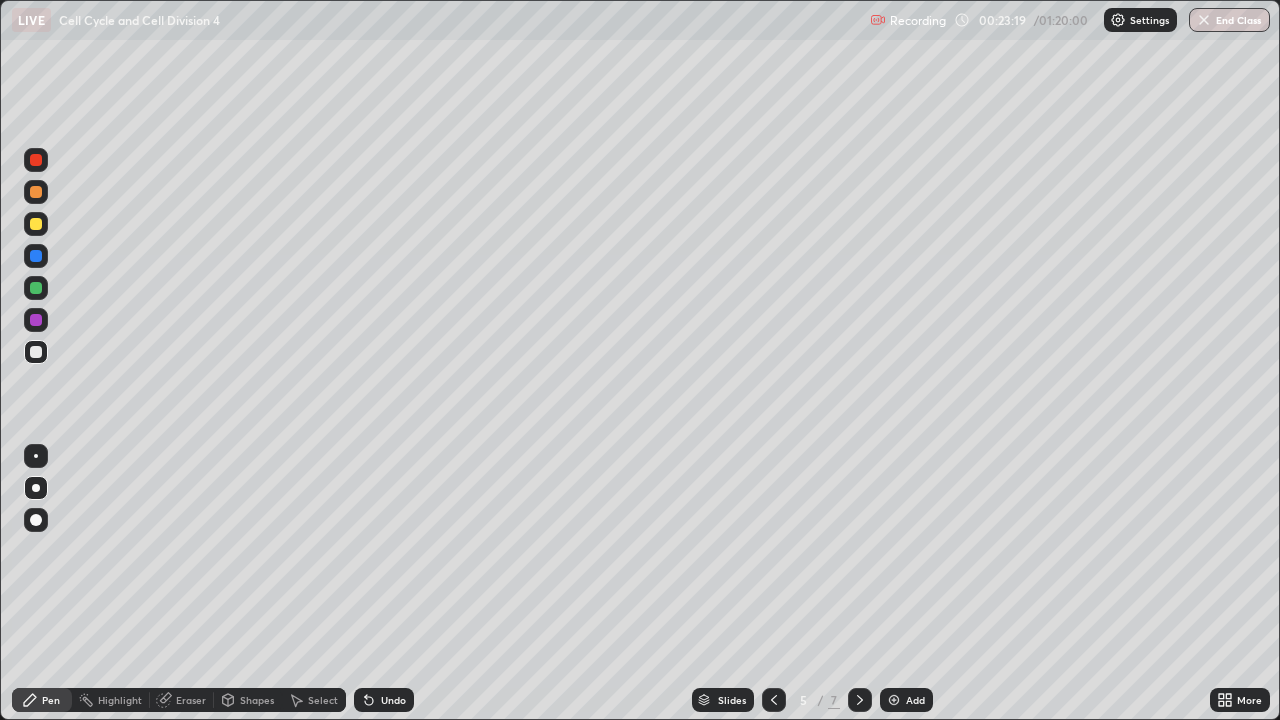click 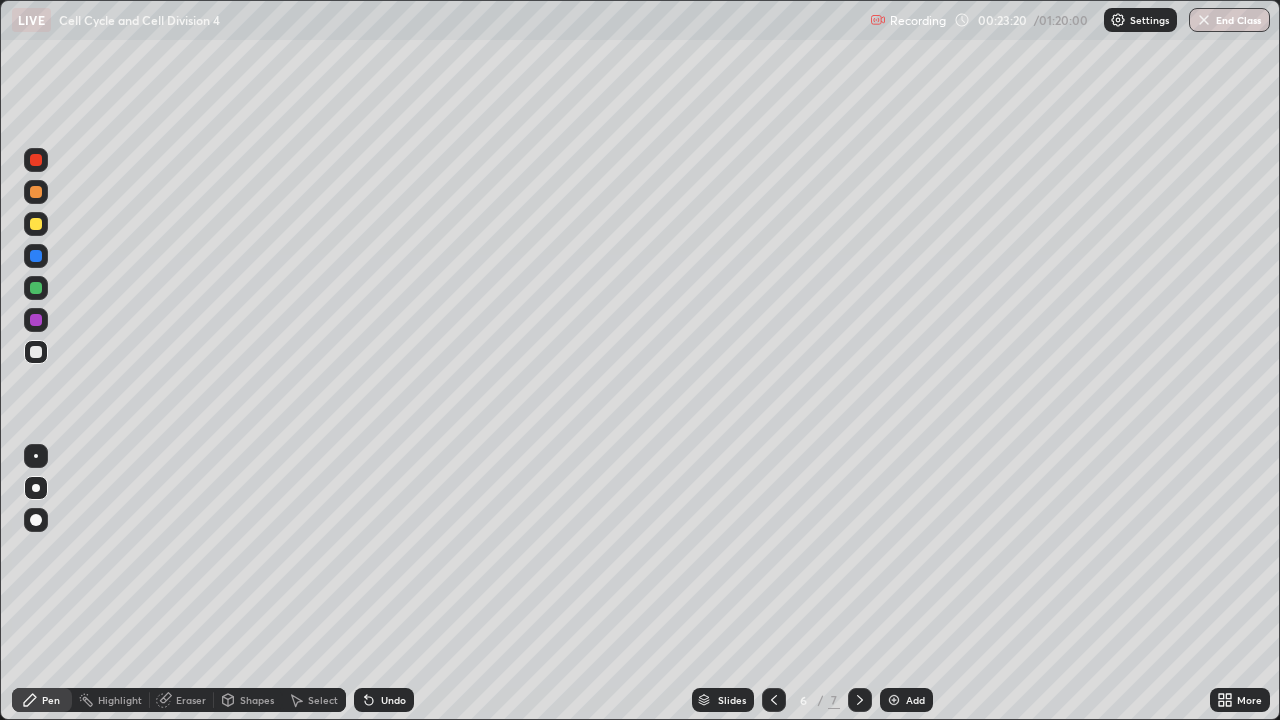 click on "Add" at bounding box center [906, 700] 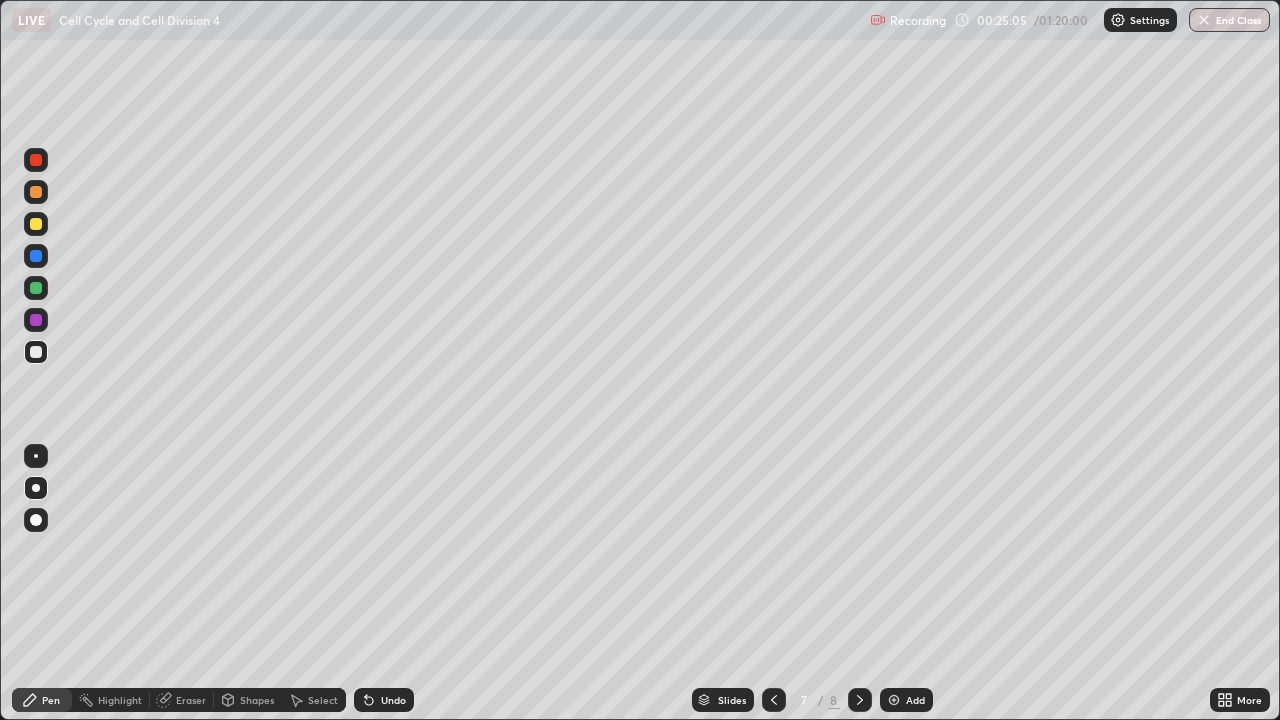 click on "Add" at bounding box center (915, 700) 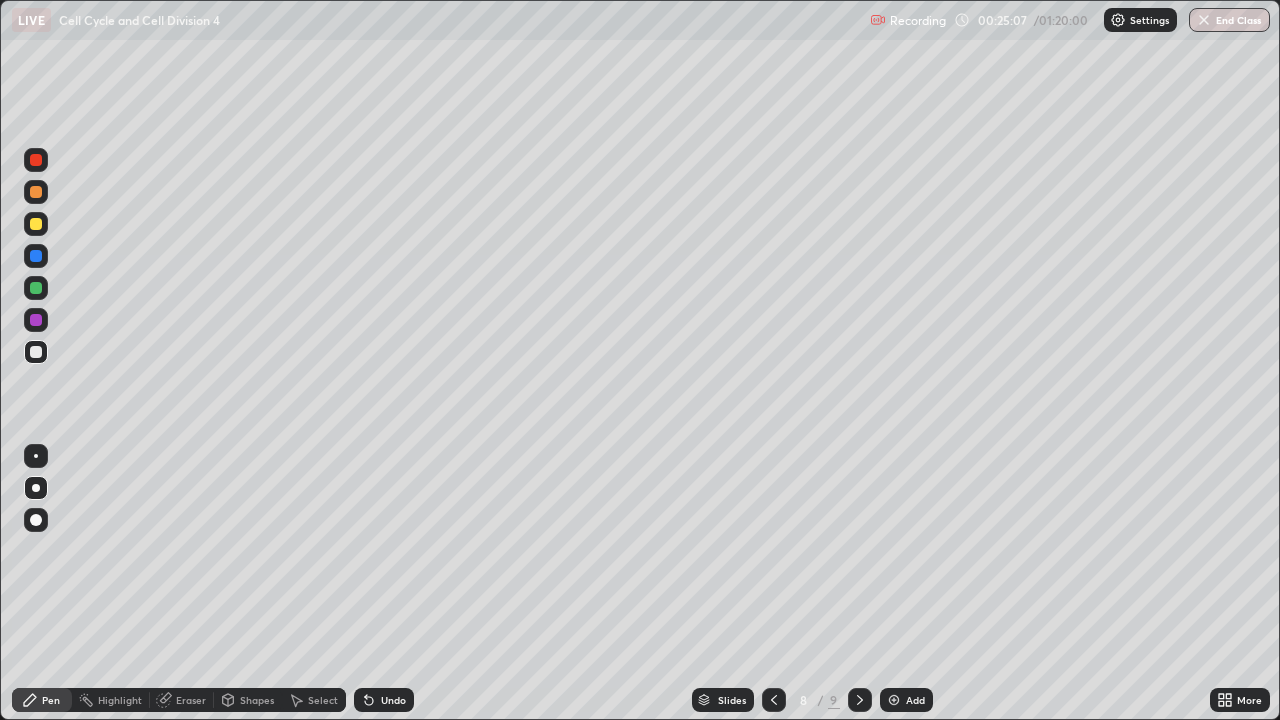 click at bounding box center (36, 288) 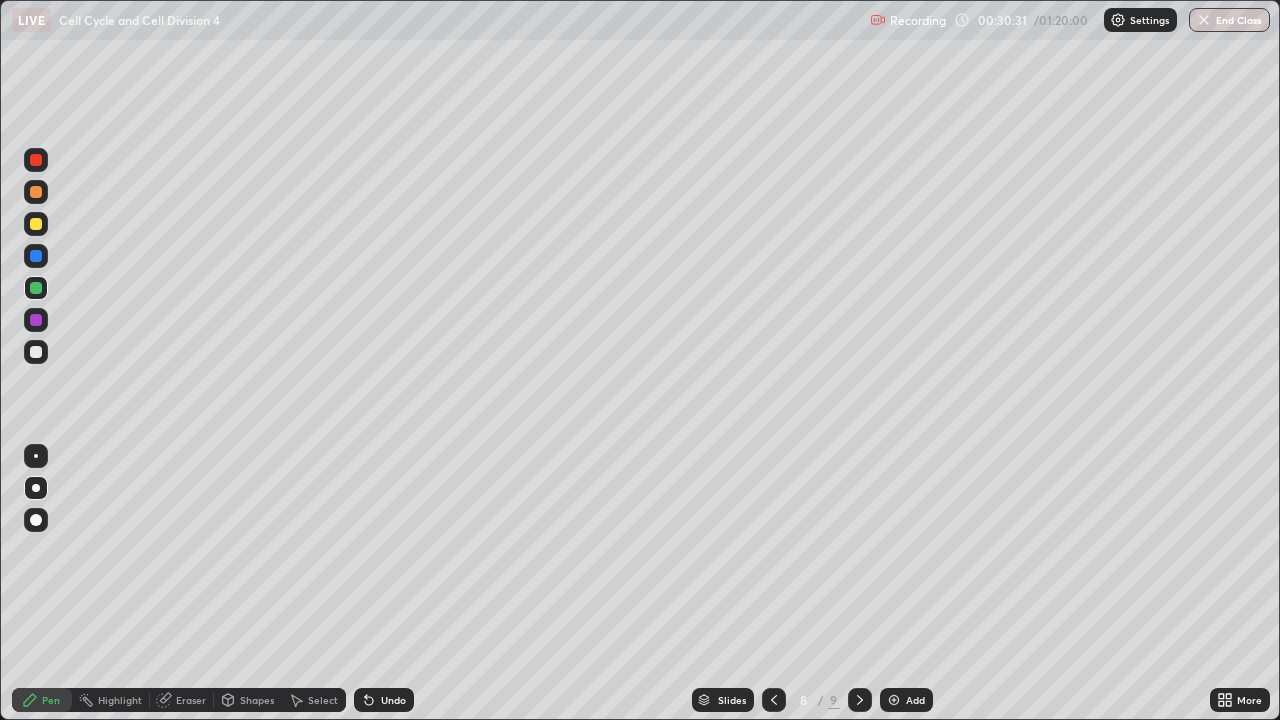 click on "Add" at bounding box center (906, 700) 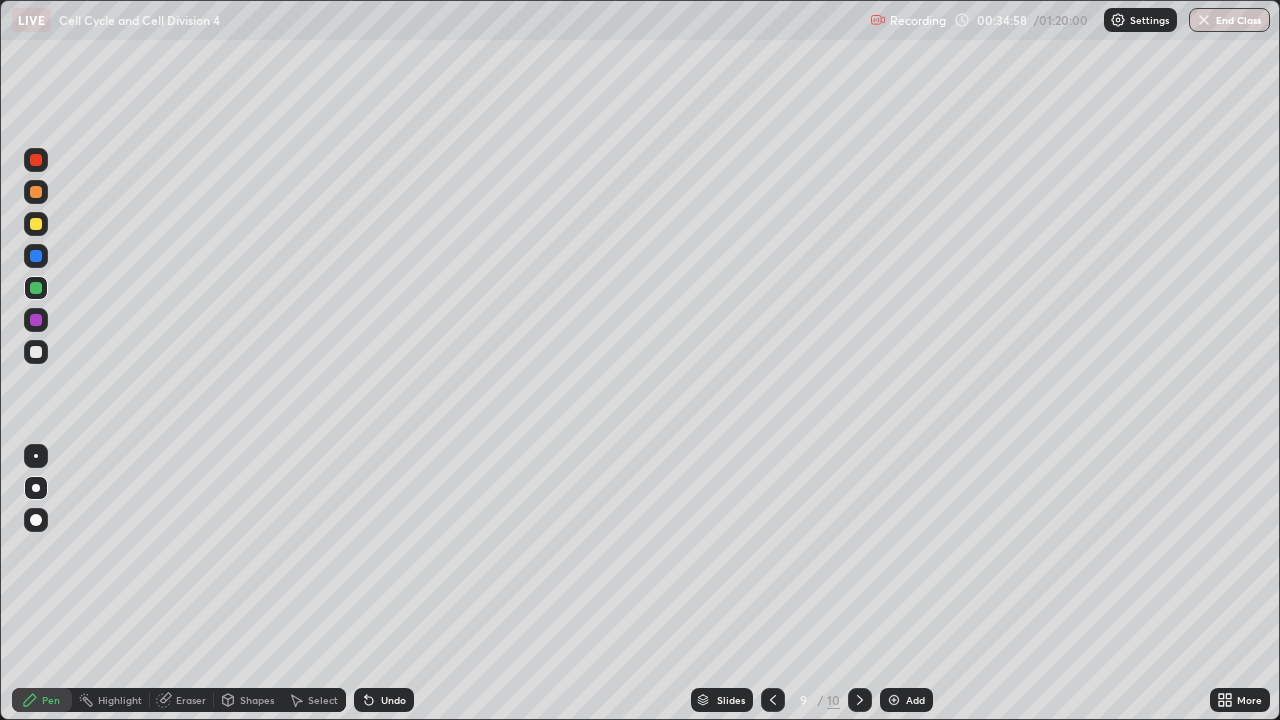 click on "Add" at bounding box center (906, 700) 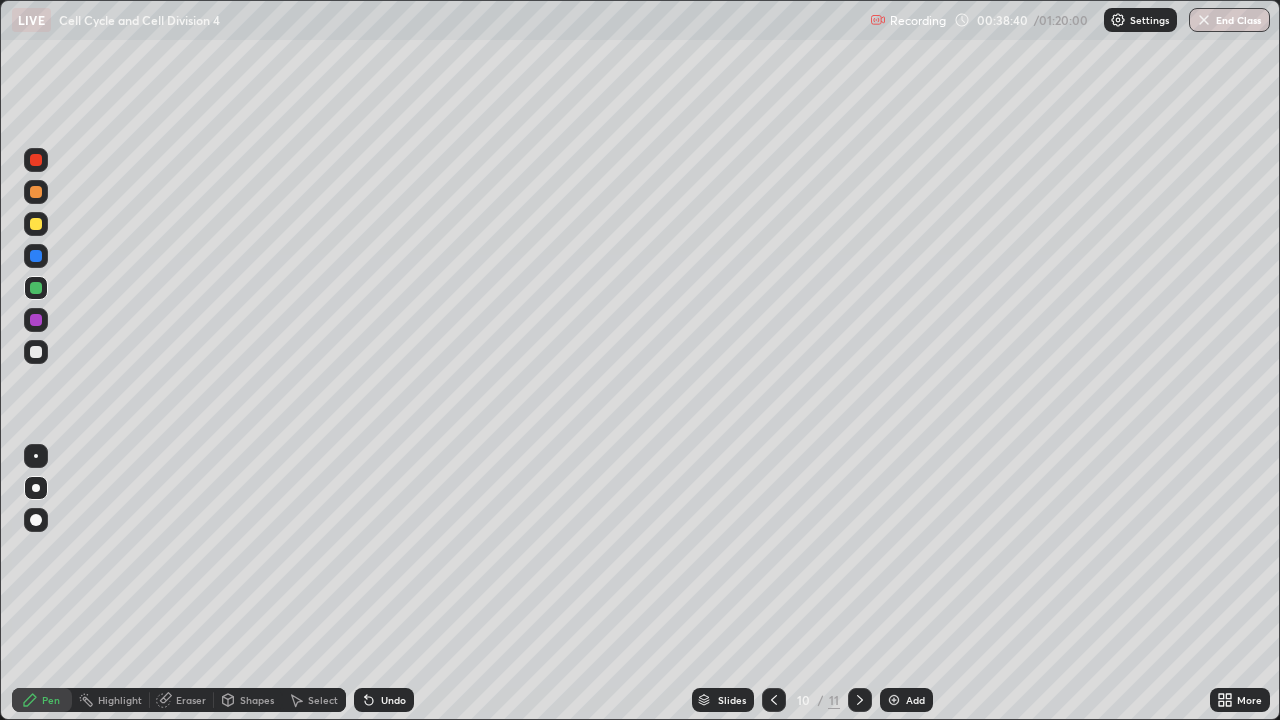 click on "Add" at bounding box center (915, 700) 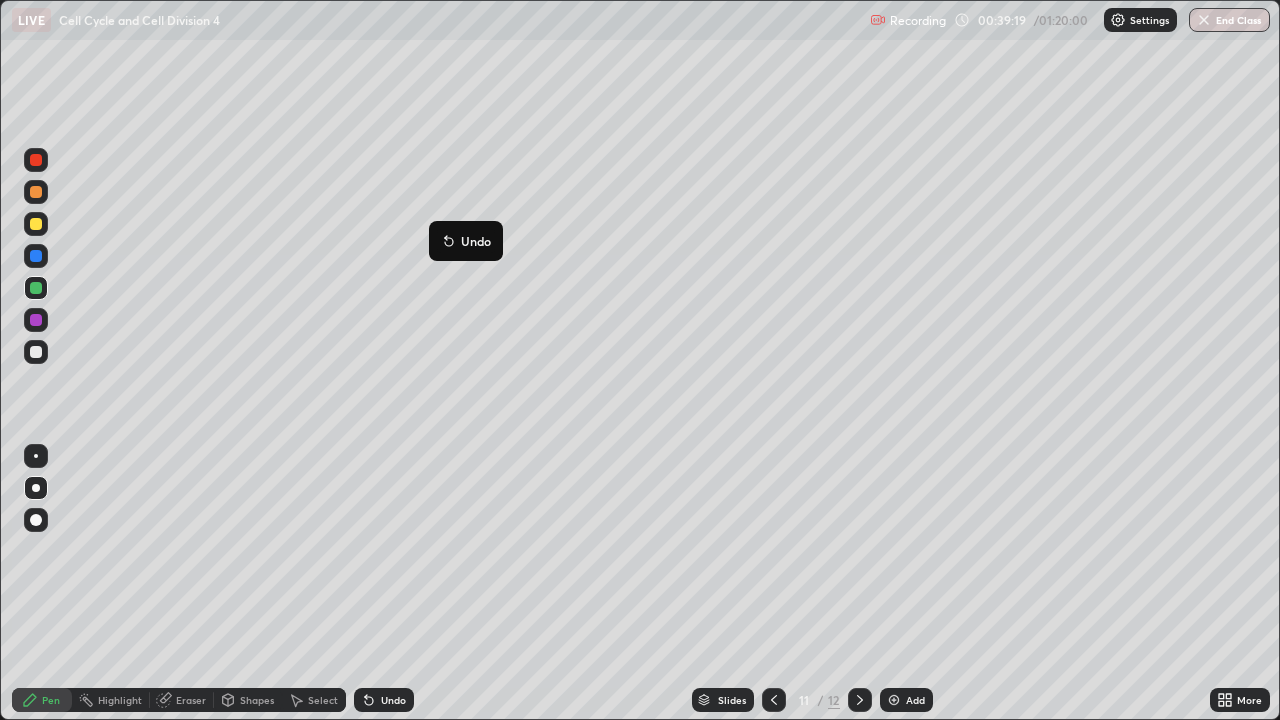 click on "Undo" at bounding box center [466, 241] 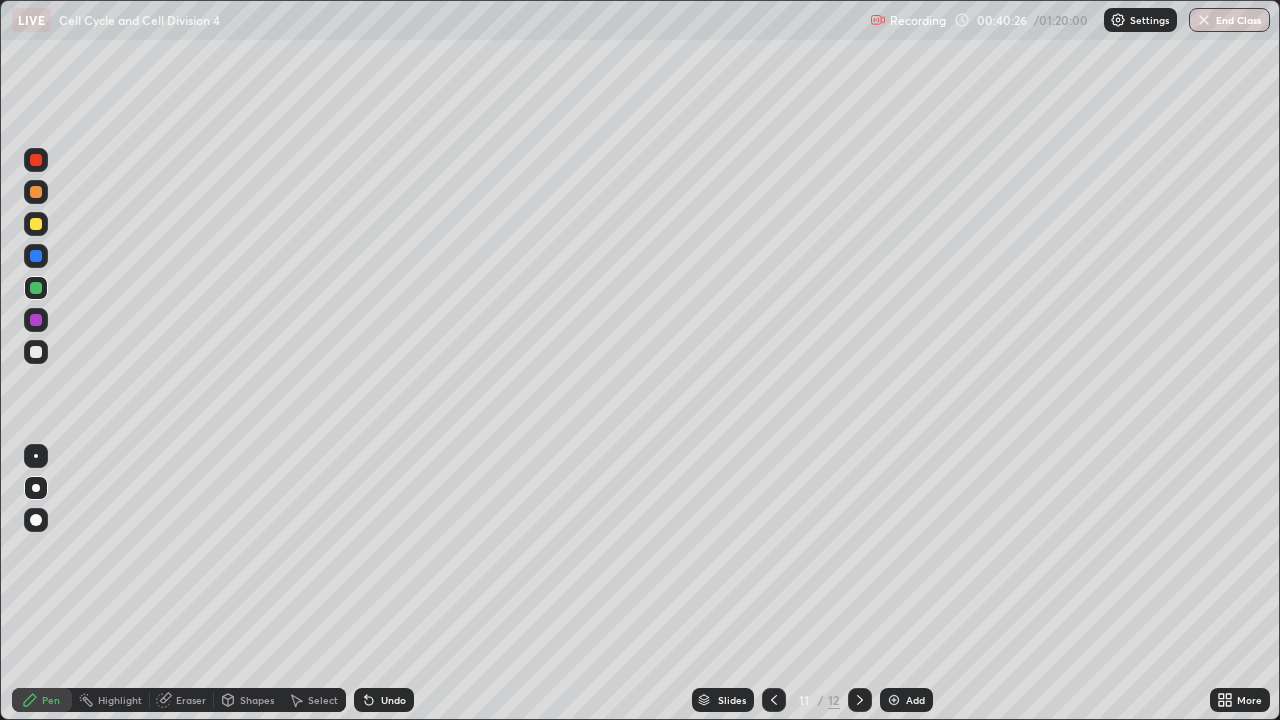 click on "More" at bounding box center (1249, 700) 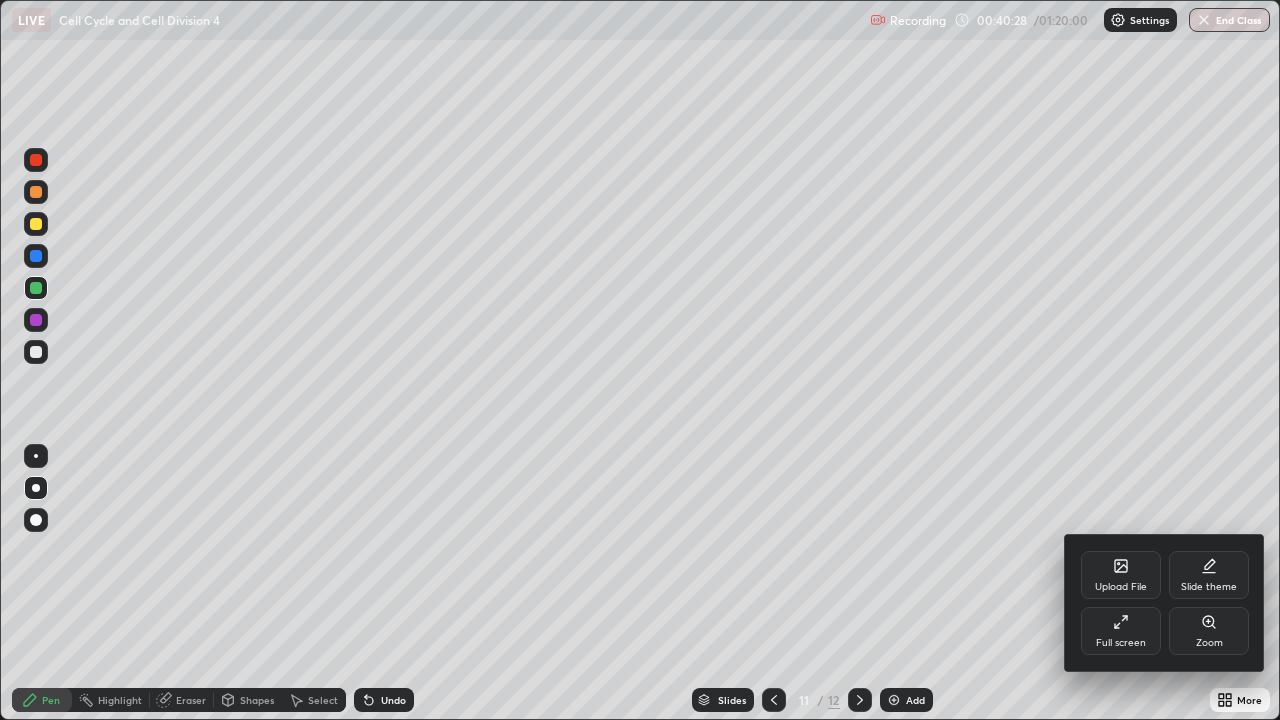 click on "Full screen" at bounding box center (1121, 631) 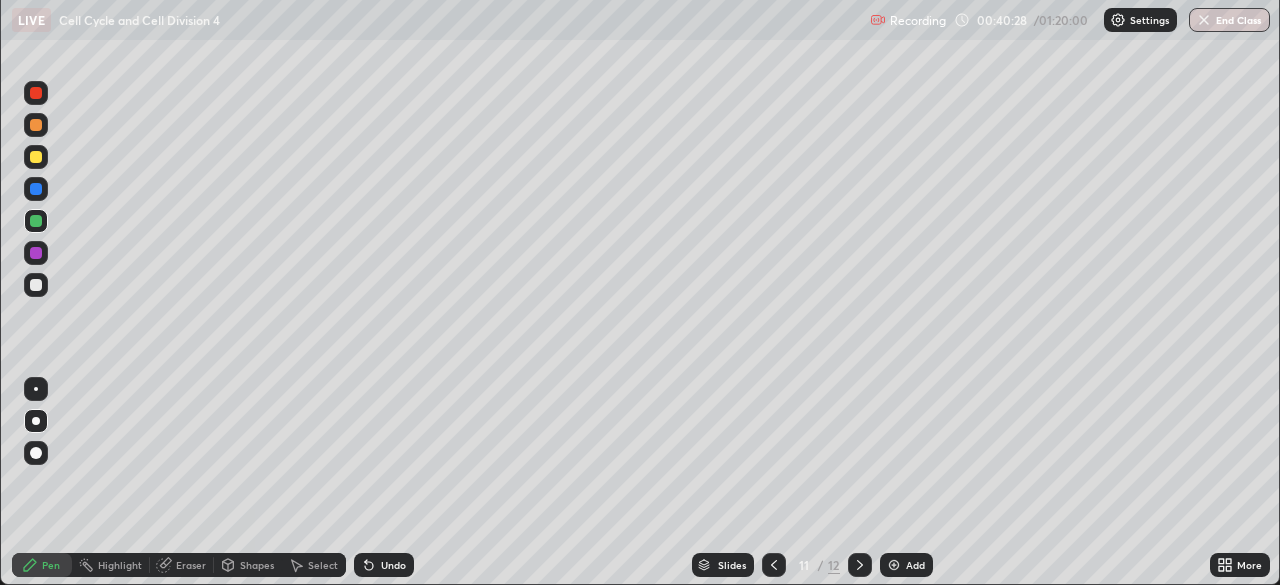 scroll, scrollTop: 585, scrollLeft: 1280, axis: both 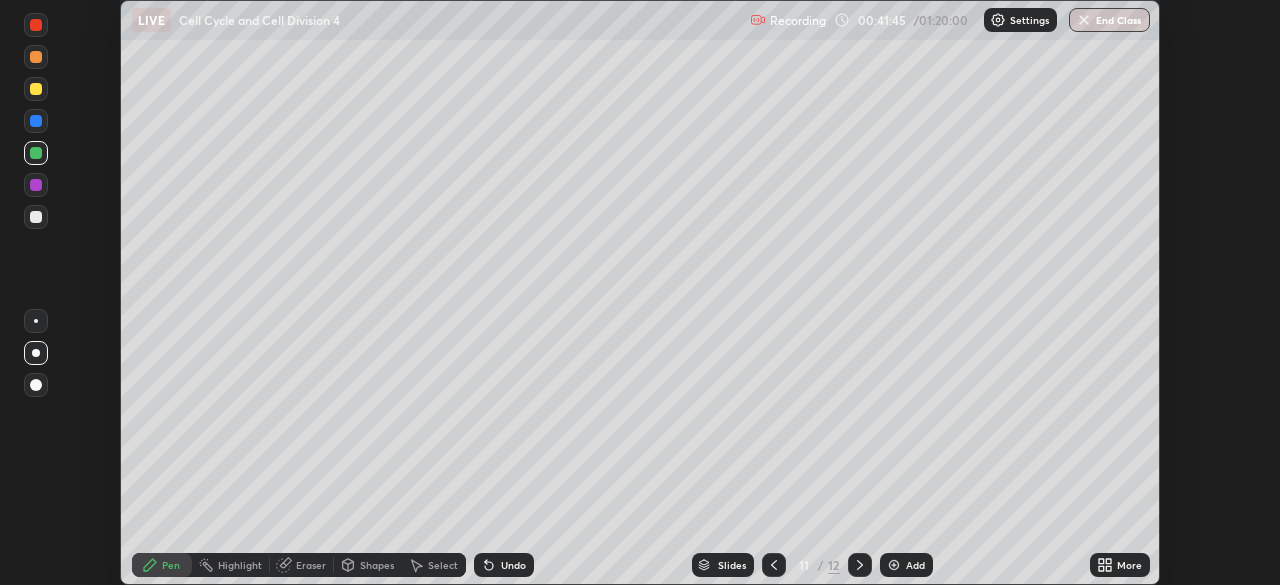 click 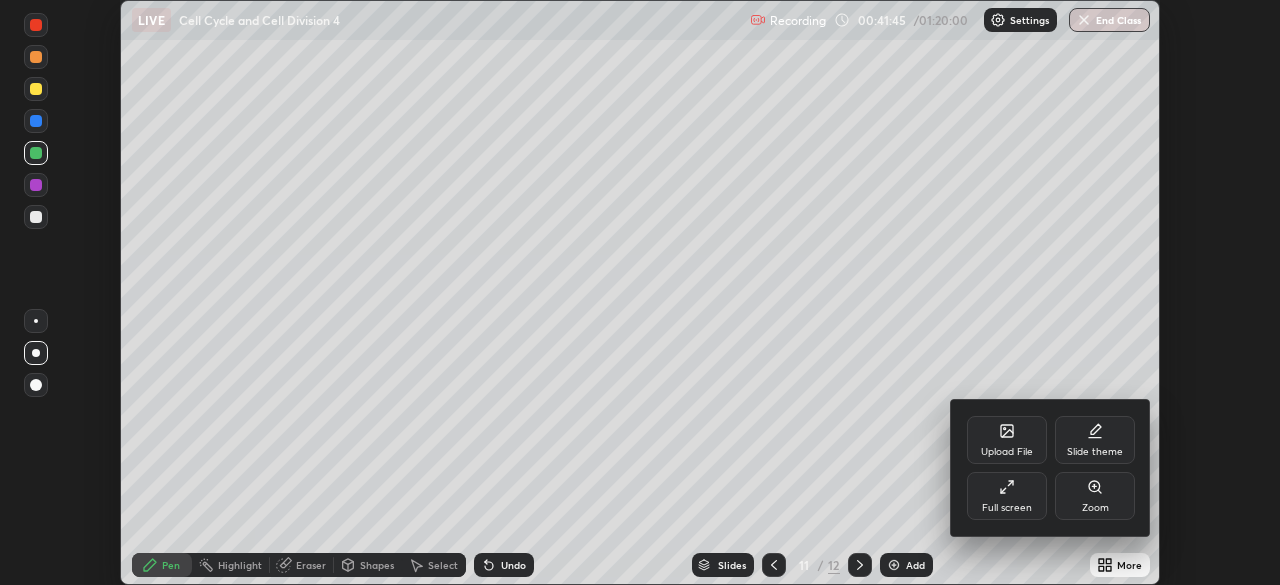 click at bounding box center (640, 292) 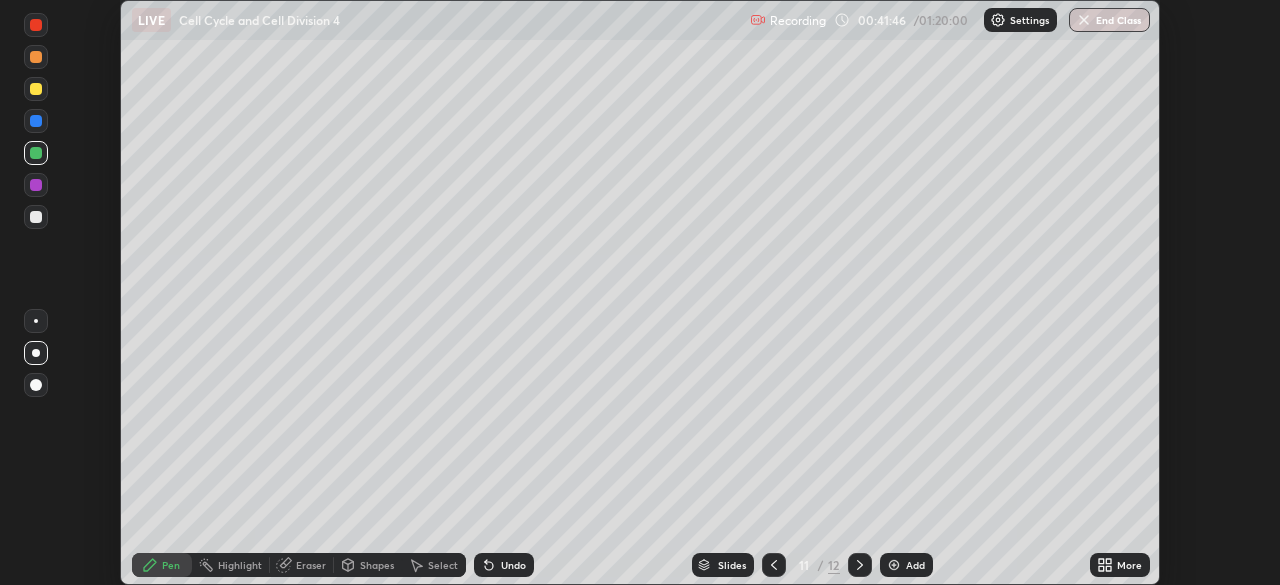 click on "Add" at bounding box center [906, 565] 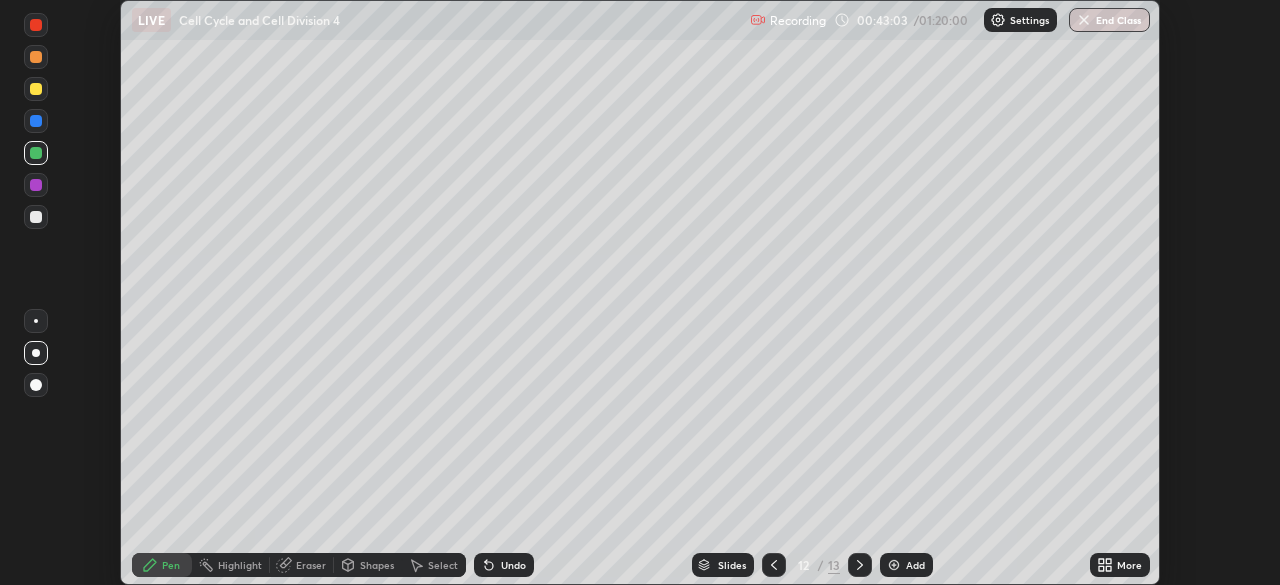 click 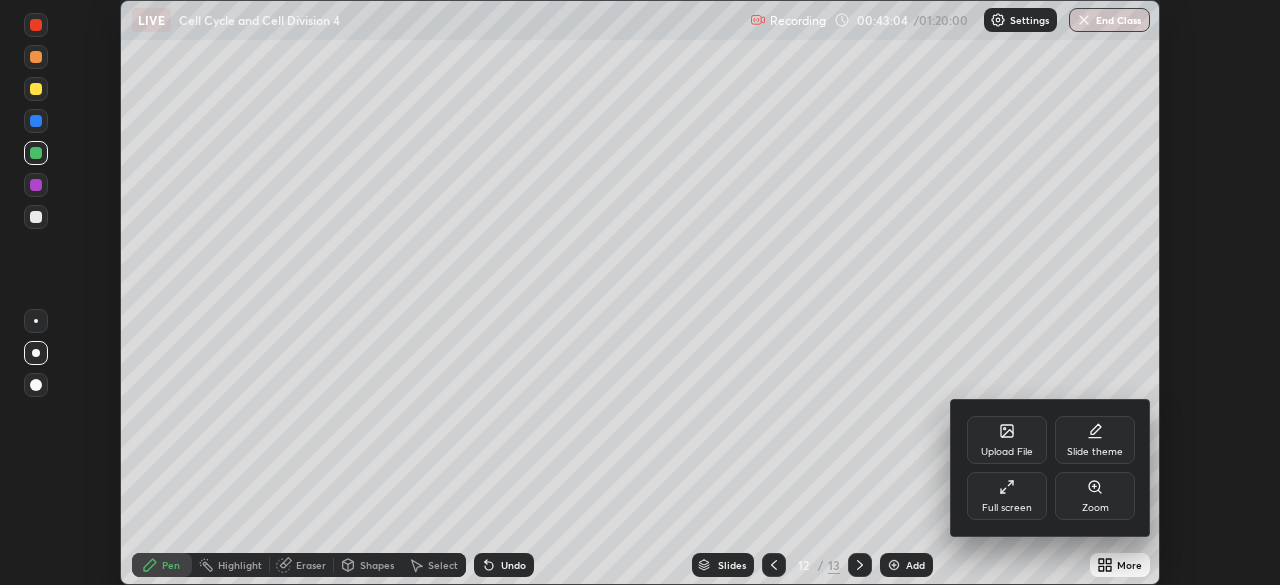 click on "Full screen" at bounding box center [1007, 508] 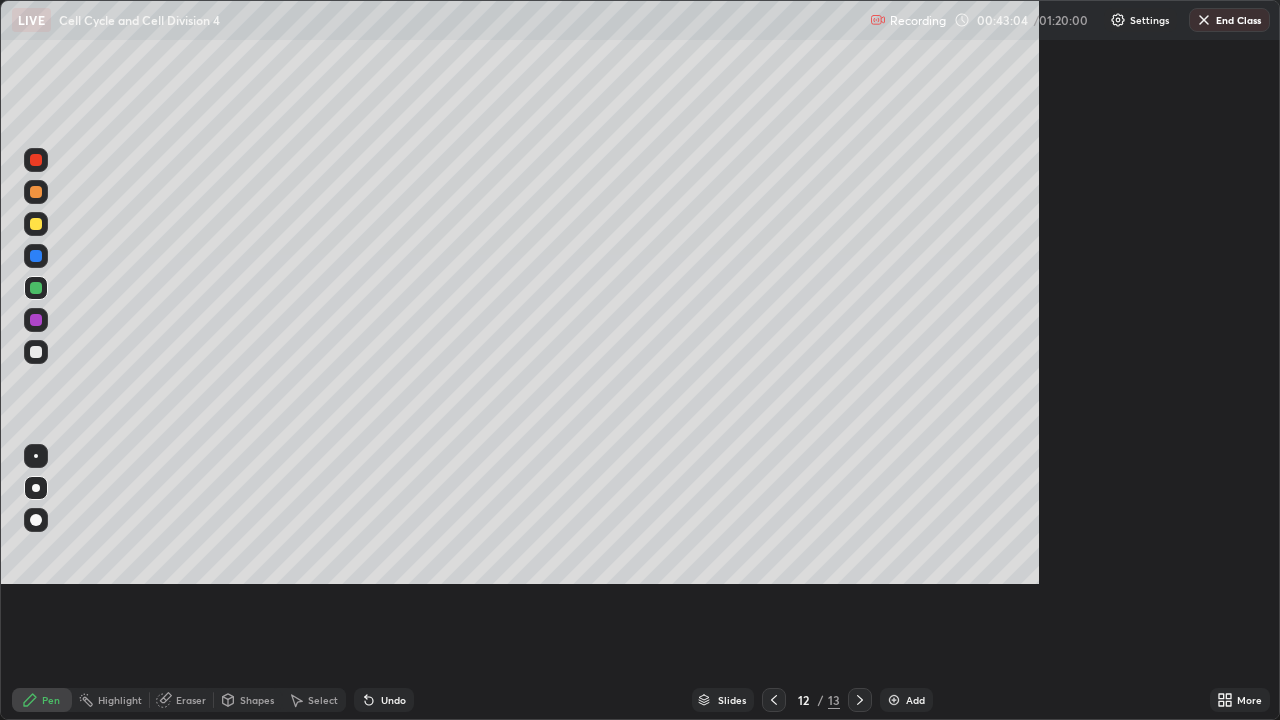 scroll, scrollTop: 99280, scrollLeft: 98720, axis: both 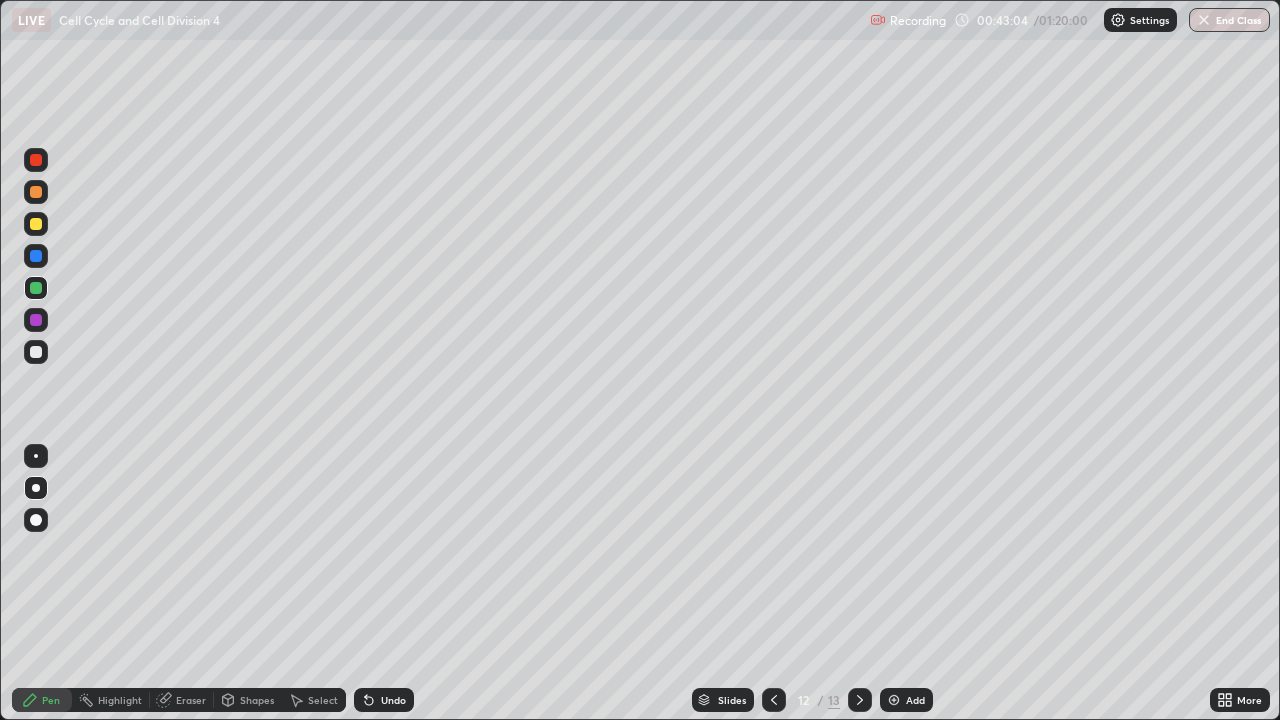 click on "Add" at bounding box center (906, 700) 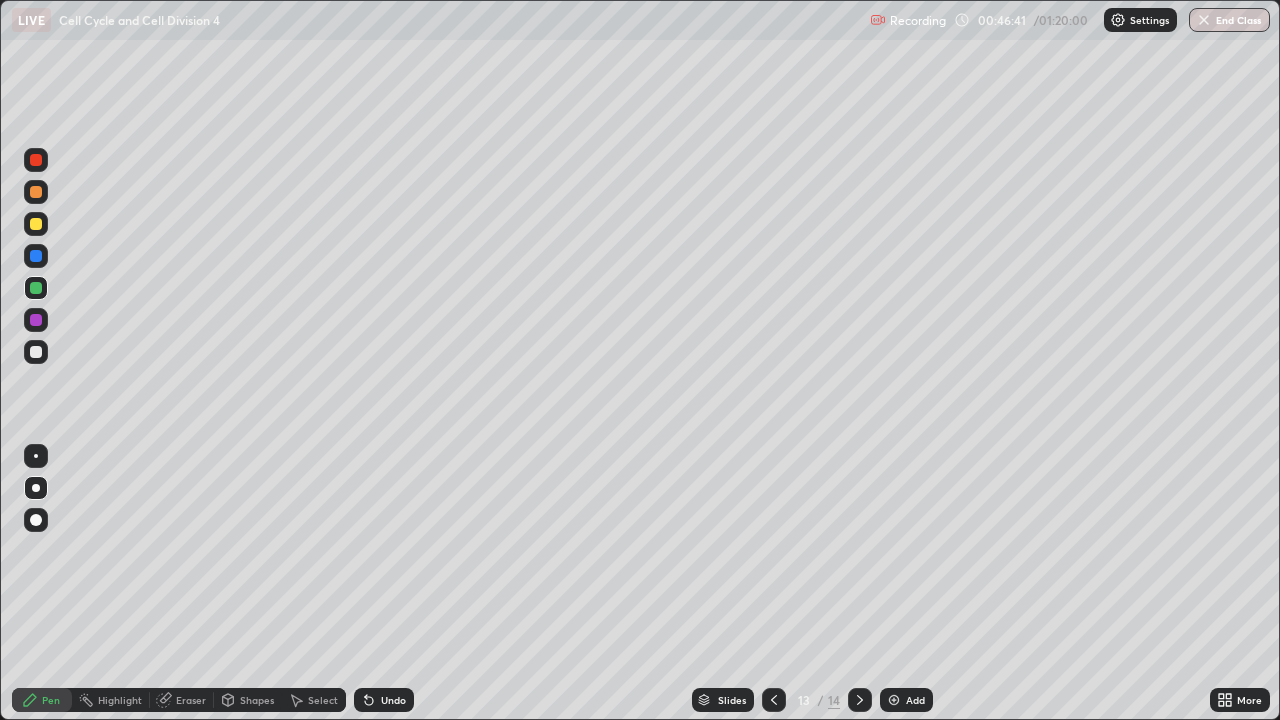 click 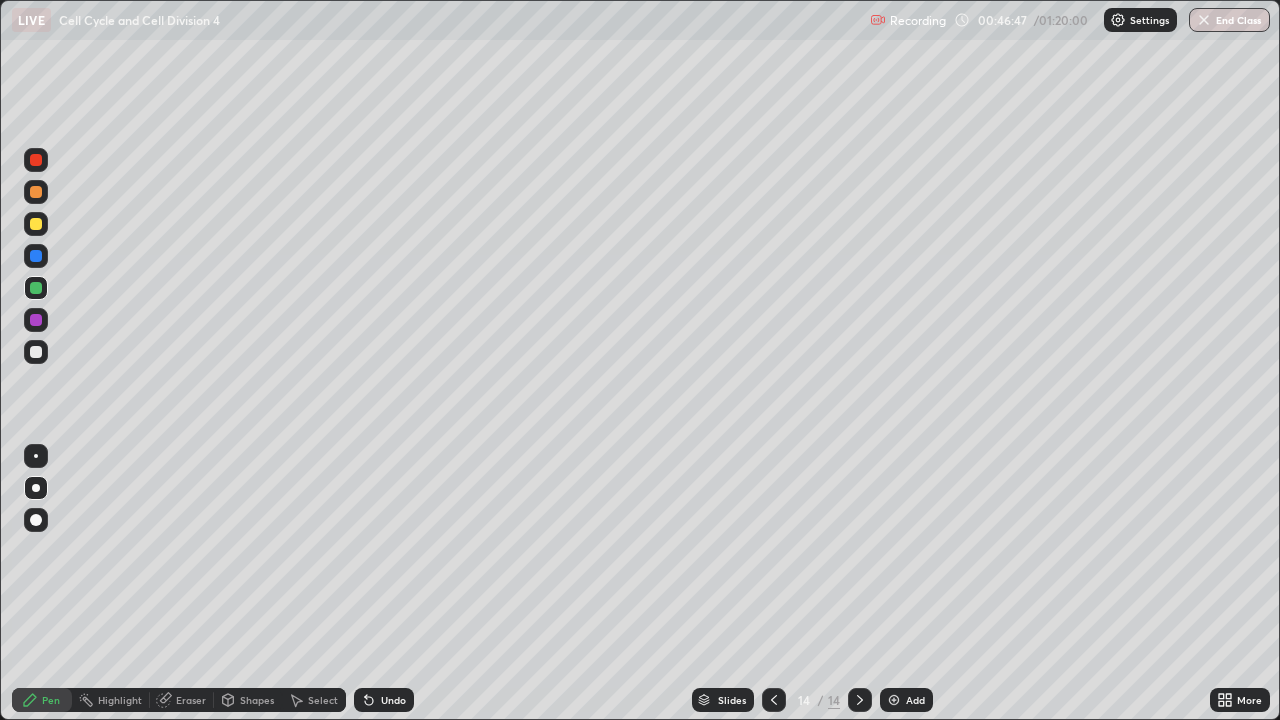 click at bounding box center [36, 352] 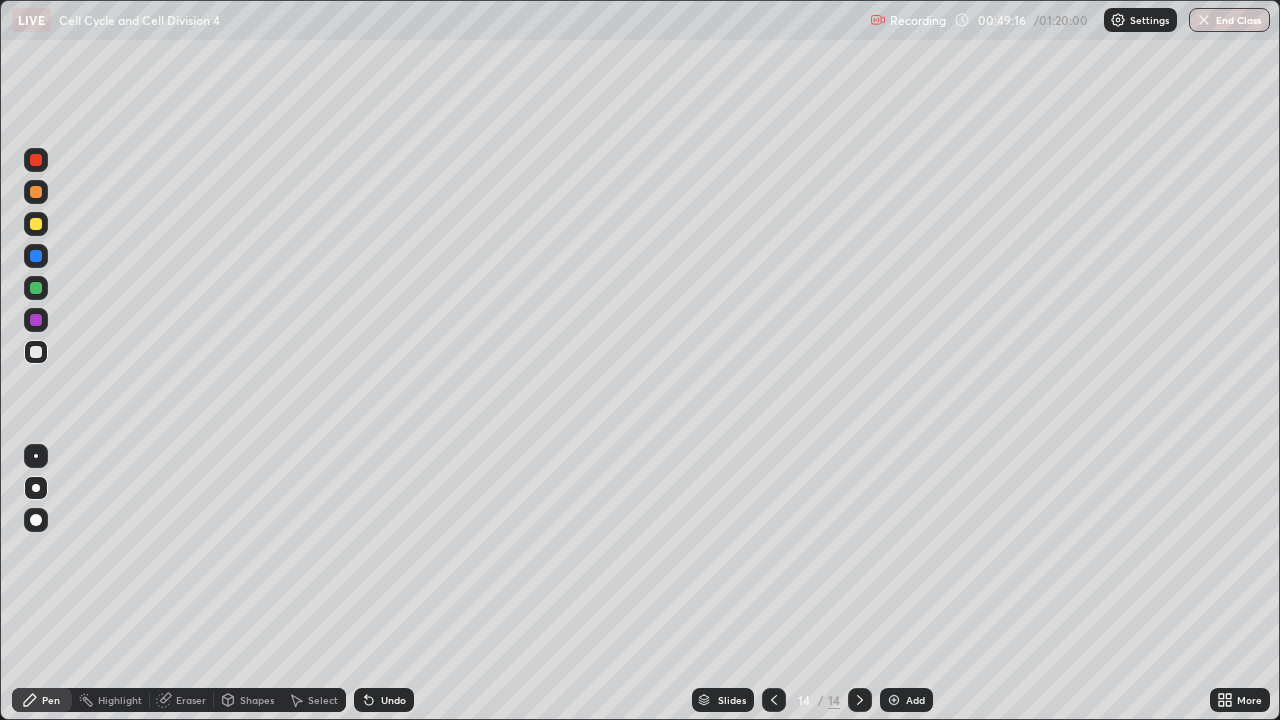 click on "Undo" at bounding box center [384, 700] 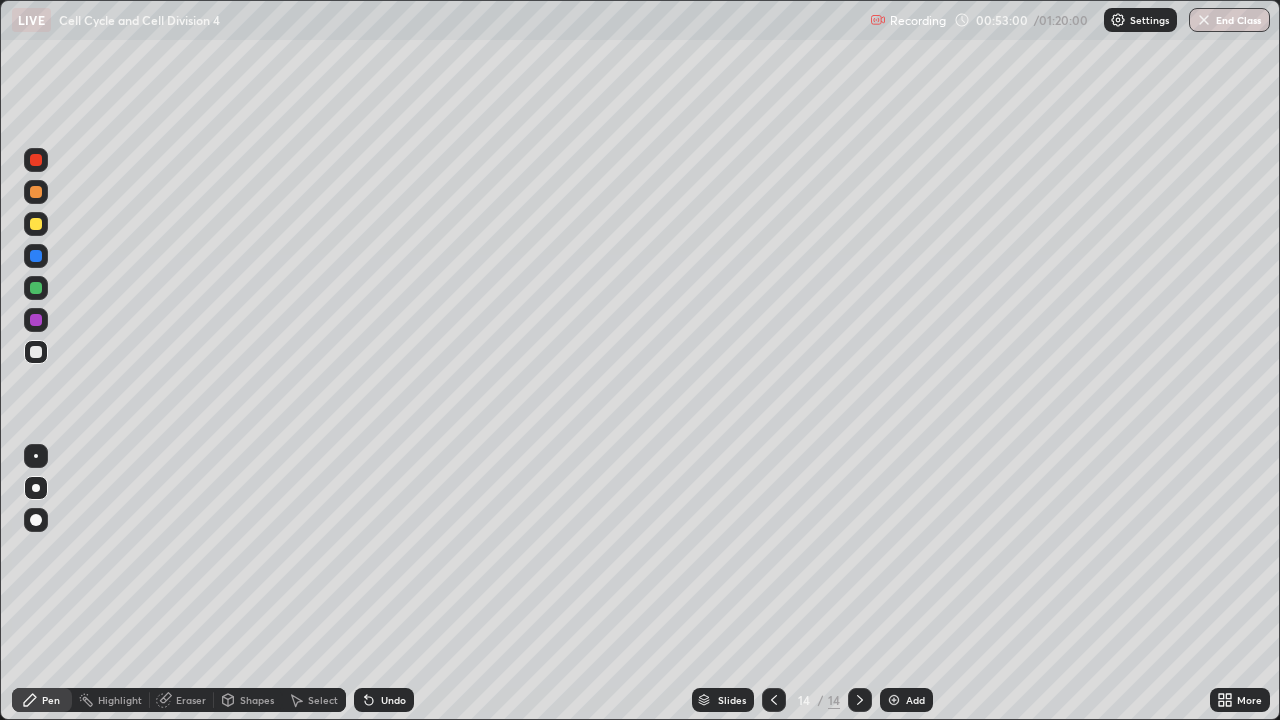 click on "Add" at bounding box center [906, 700] 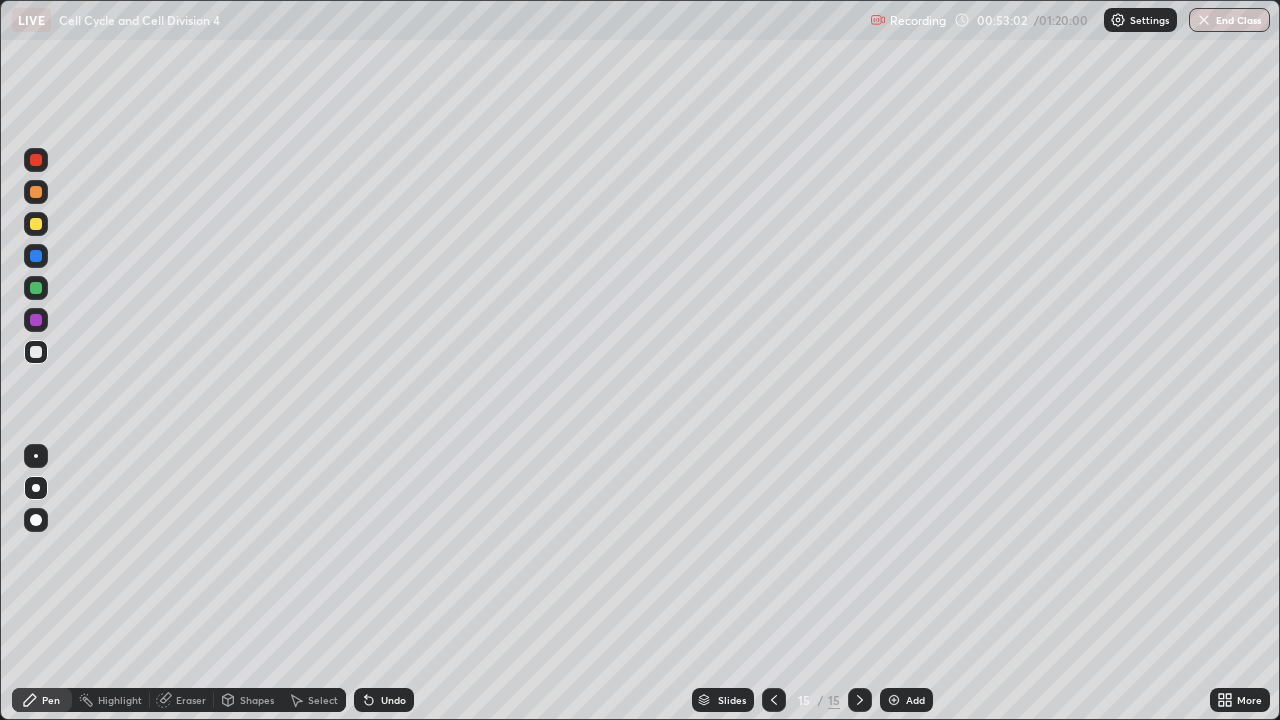 click at bounding box center [36, 256] 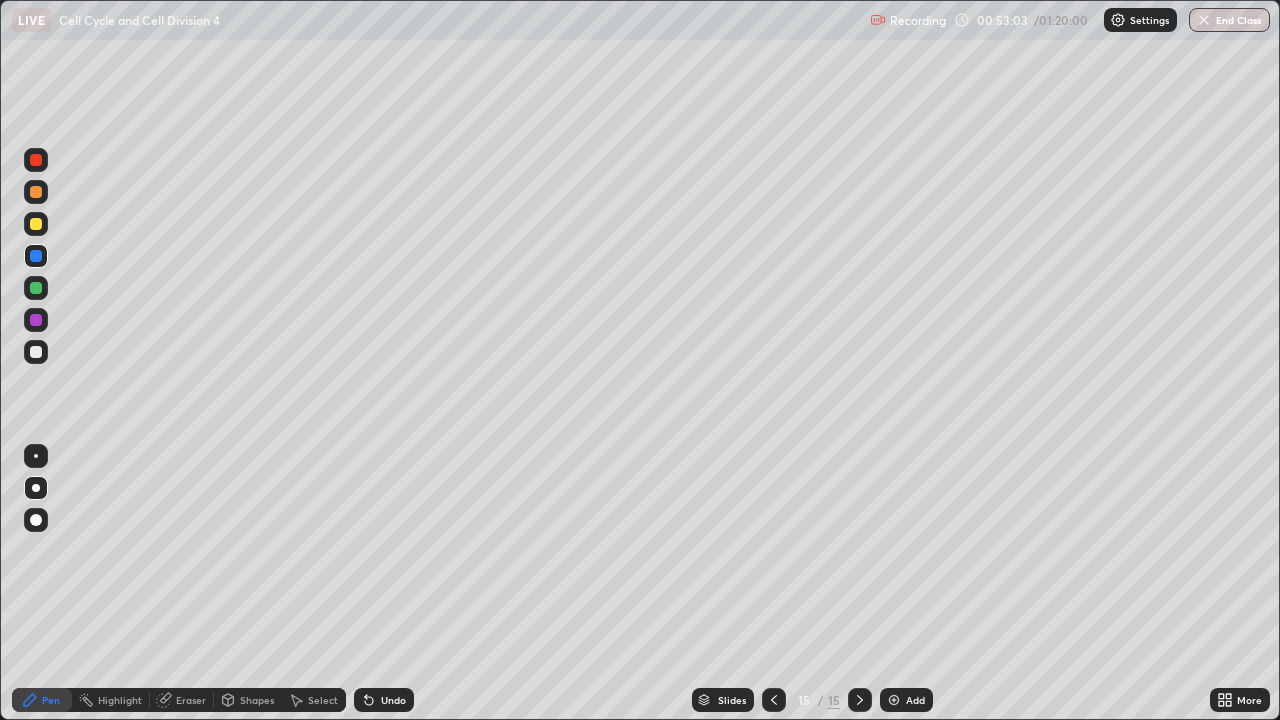 click at bounding box center [36, 288] 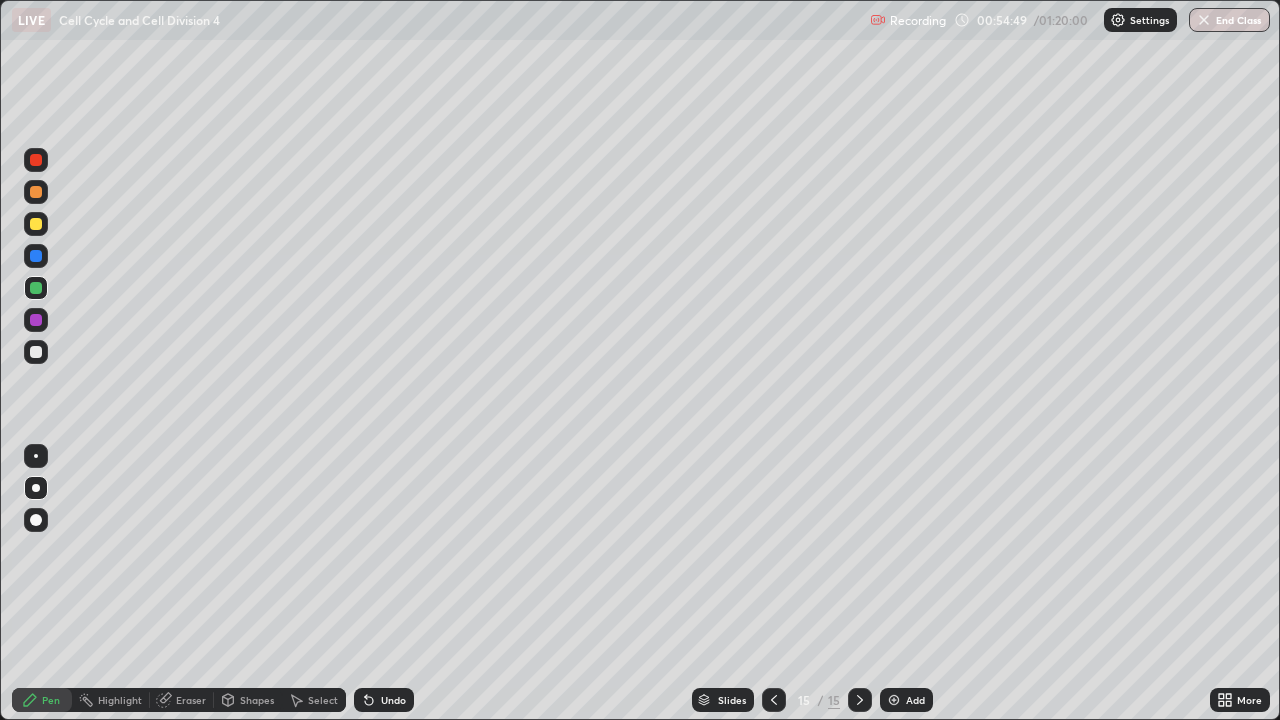 click 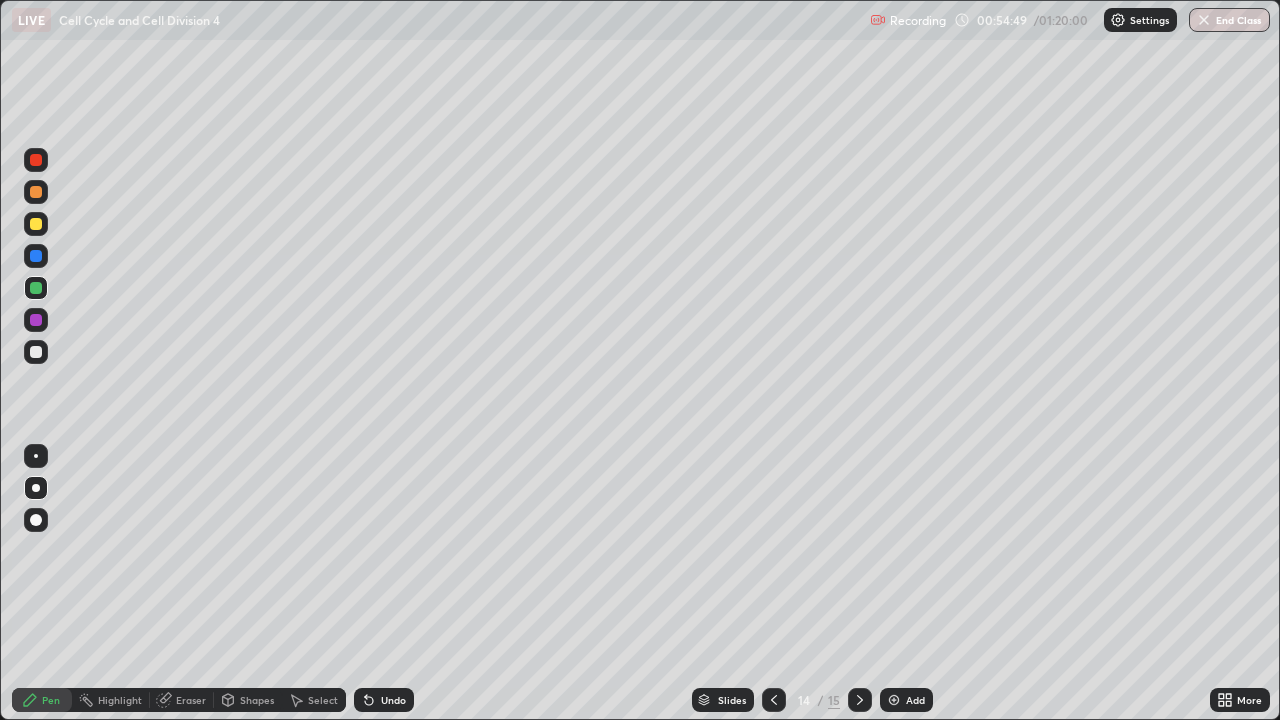click 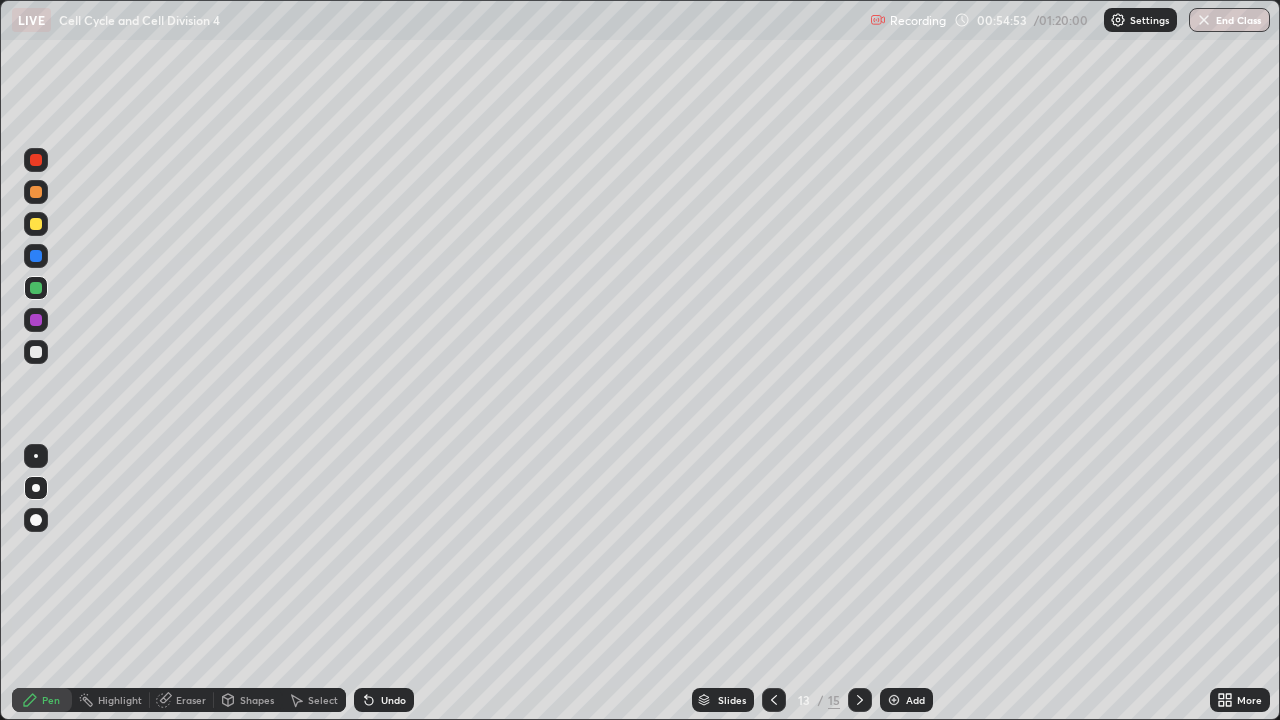 click 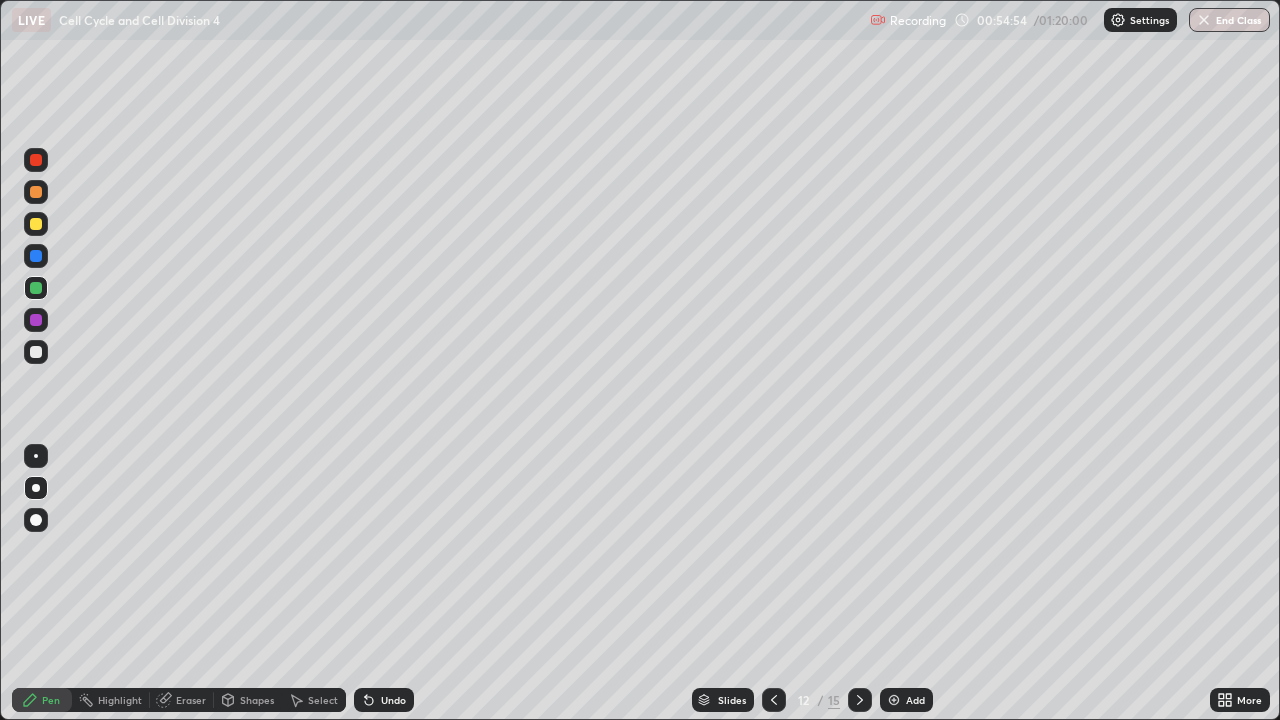 click 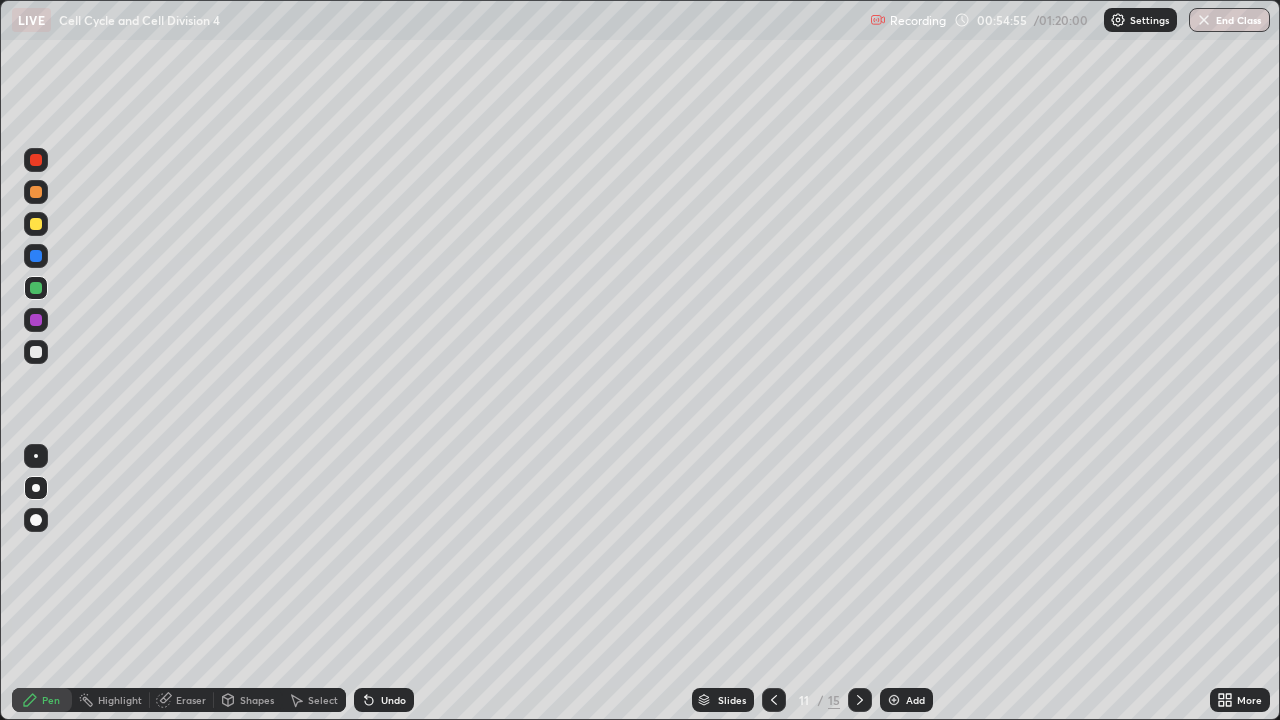 click 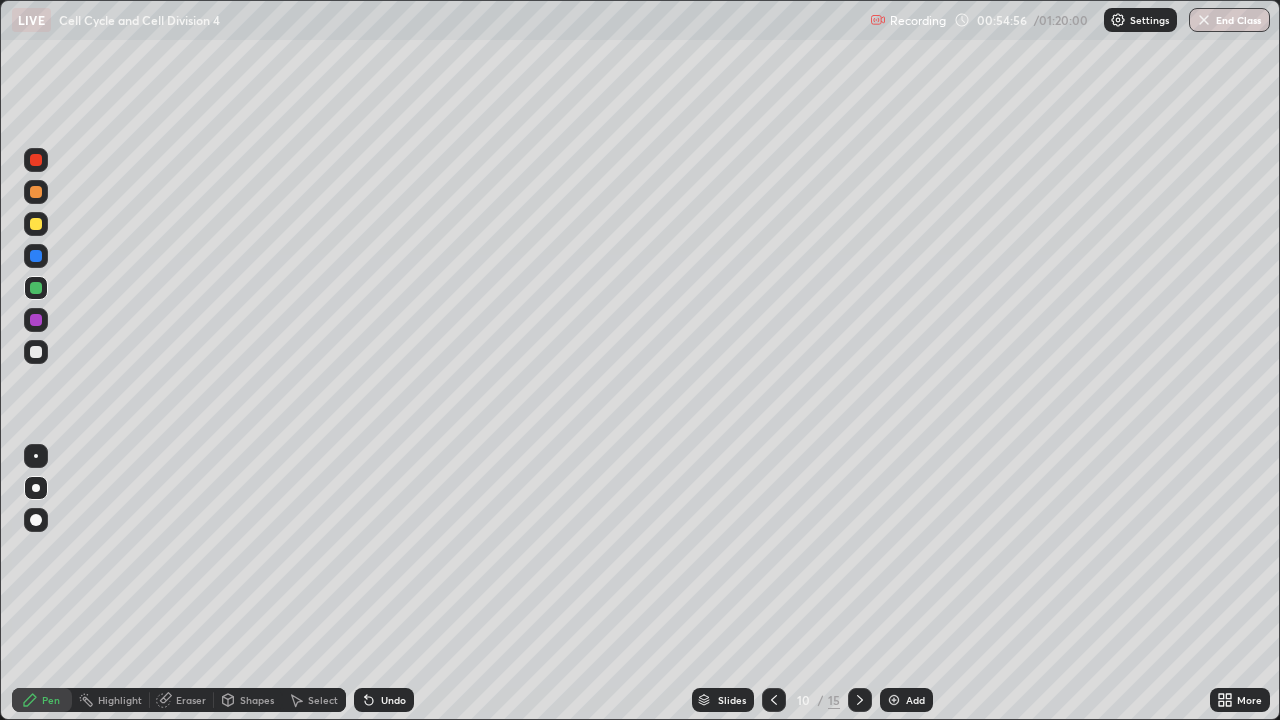 click on "15" at bounding box center [834, 700] 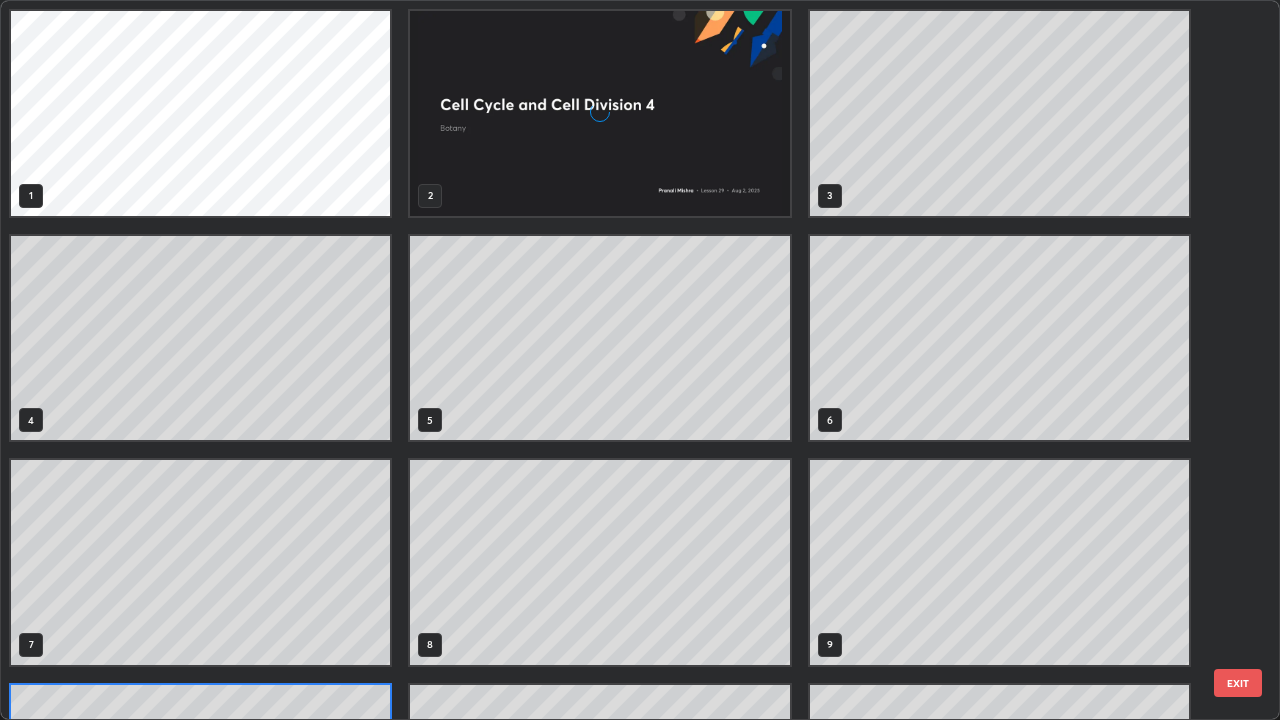 scroll, scrollTop: 180, scrollLeft: 0, axis: vertical 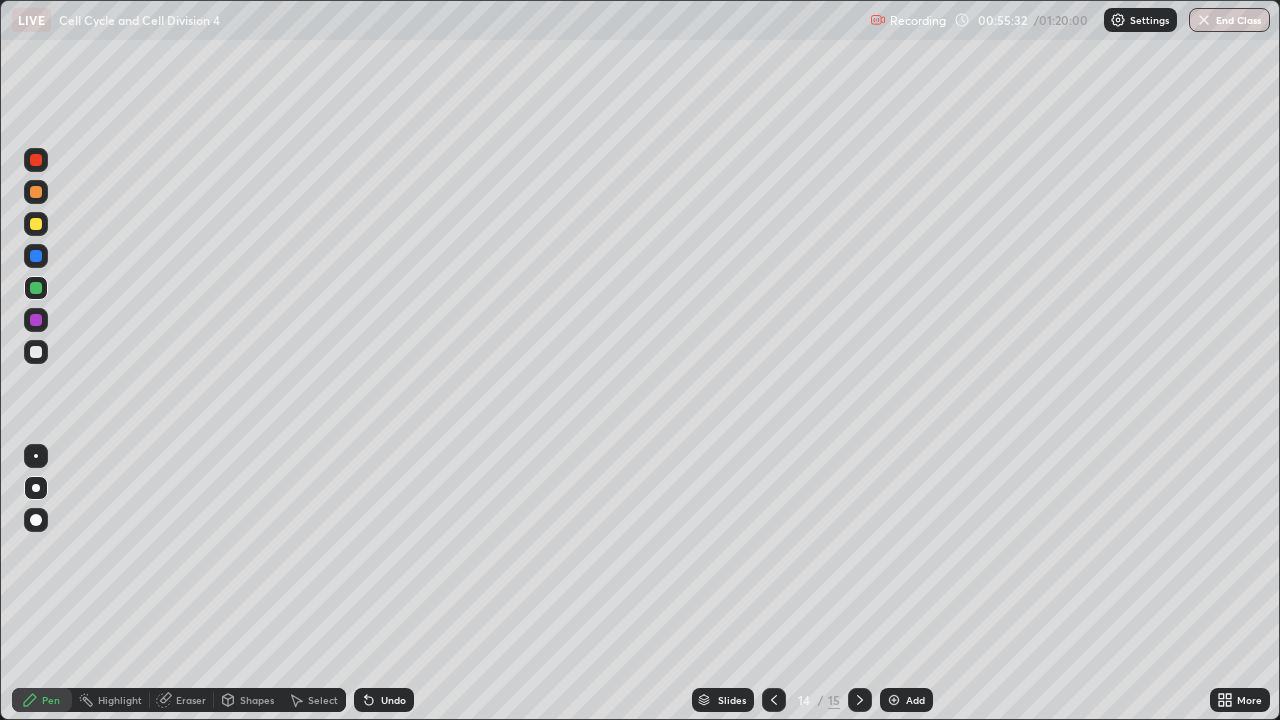 click on "Add" at bounding box center [906, 700] 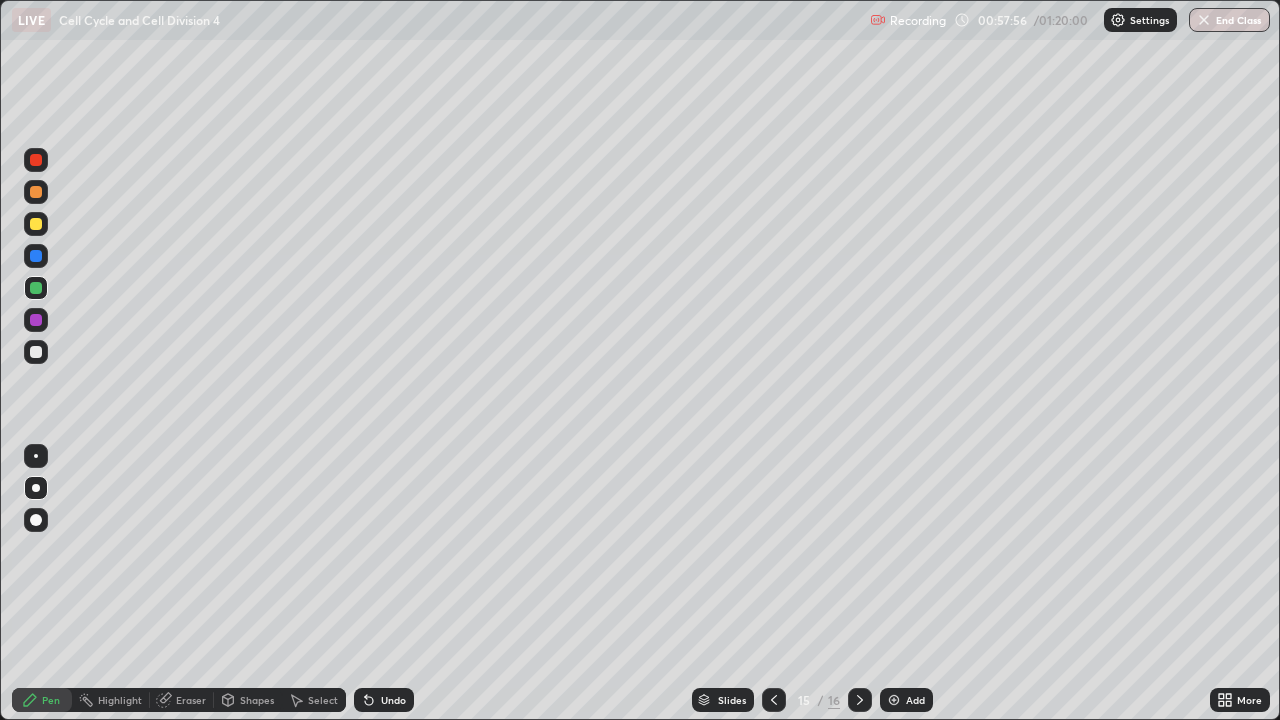 click at bounding box center [860, 700] 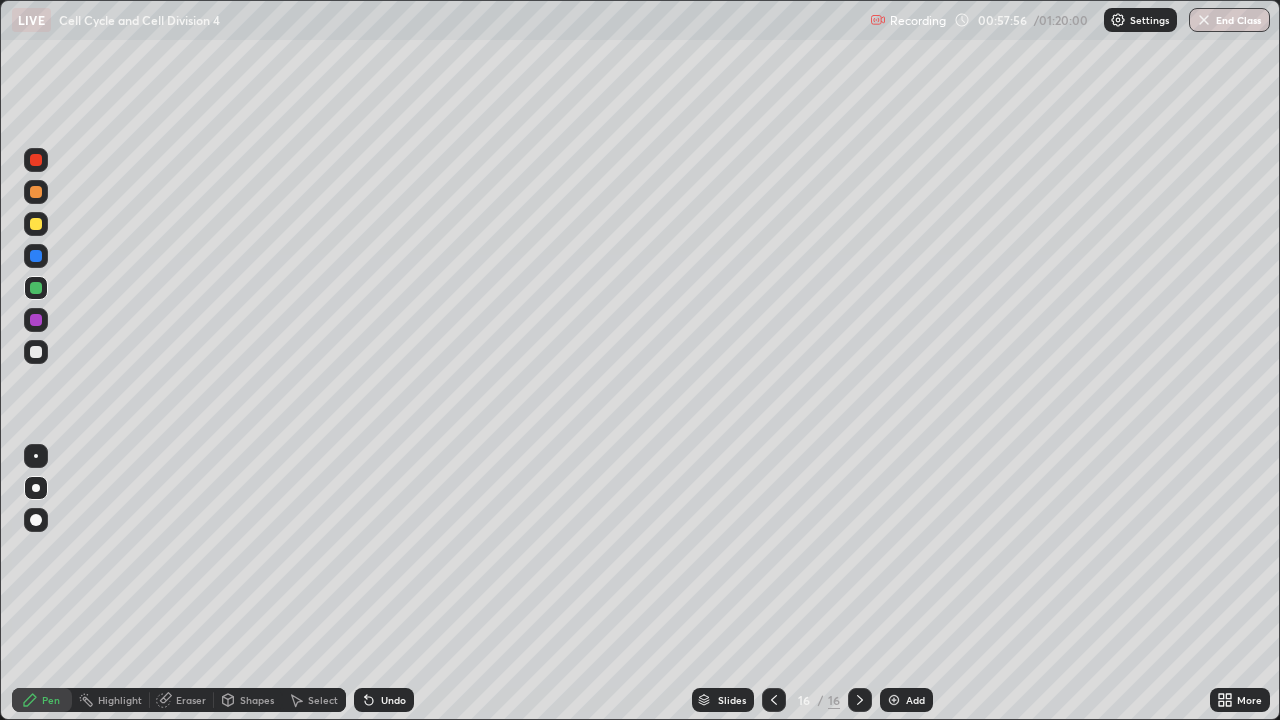 click on "Add" at bounding box center [906, 700] 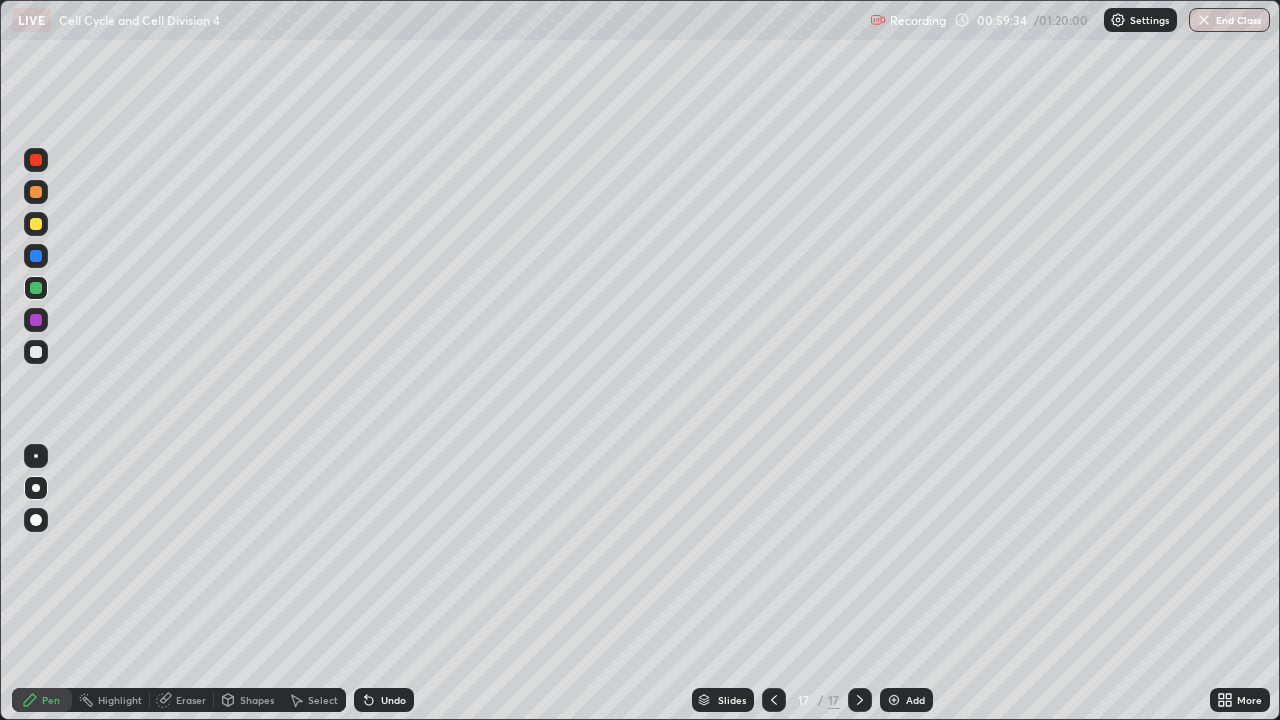 click on "Eraser" at bounding box center [191, 700] 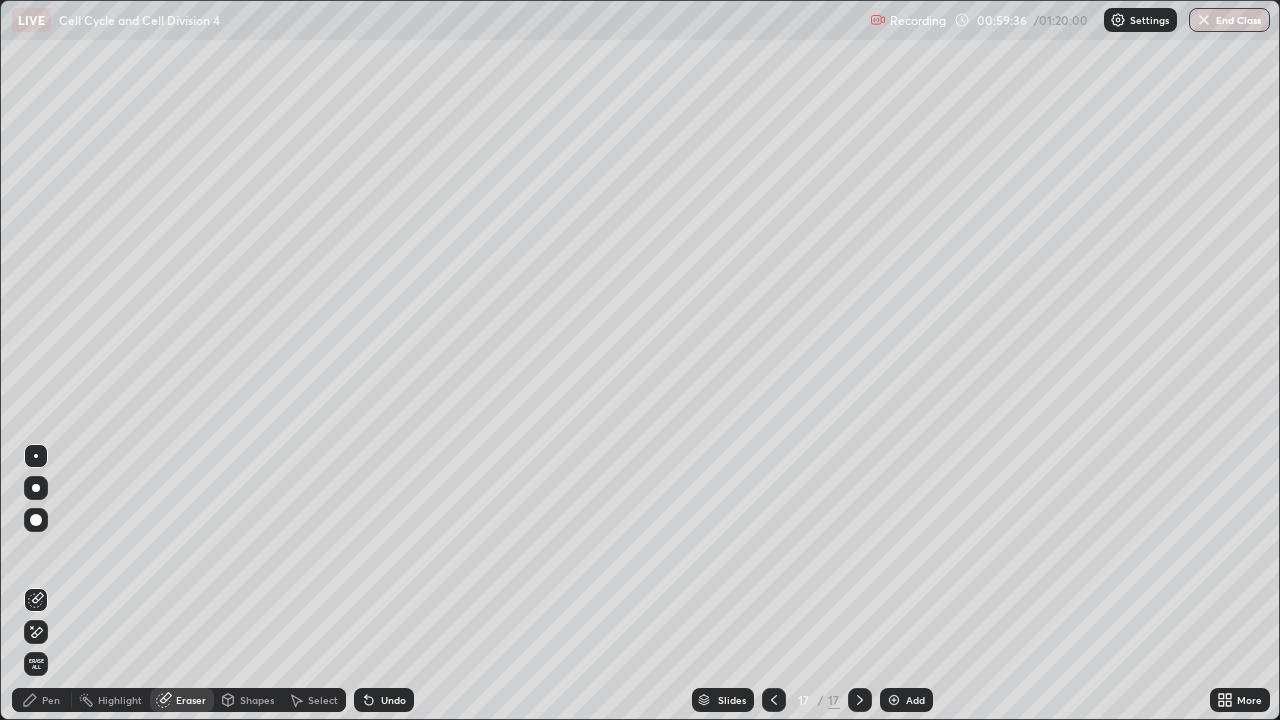 click on "Pen" at bounding box center [42, 700] 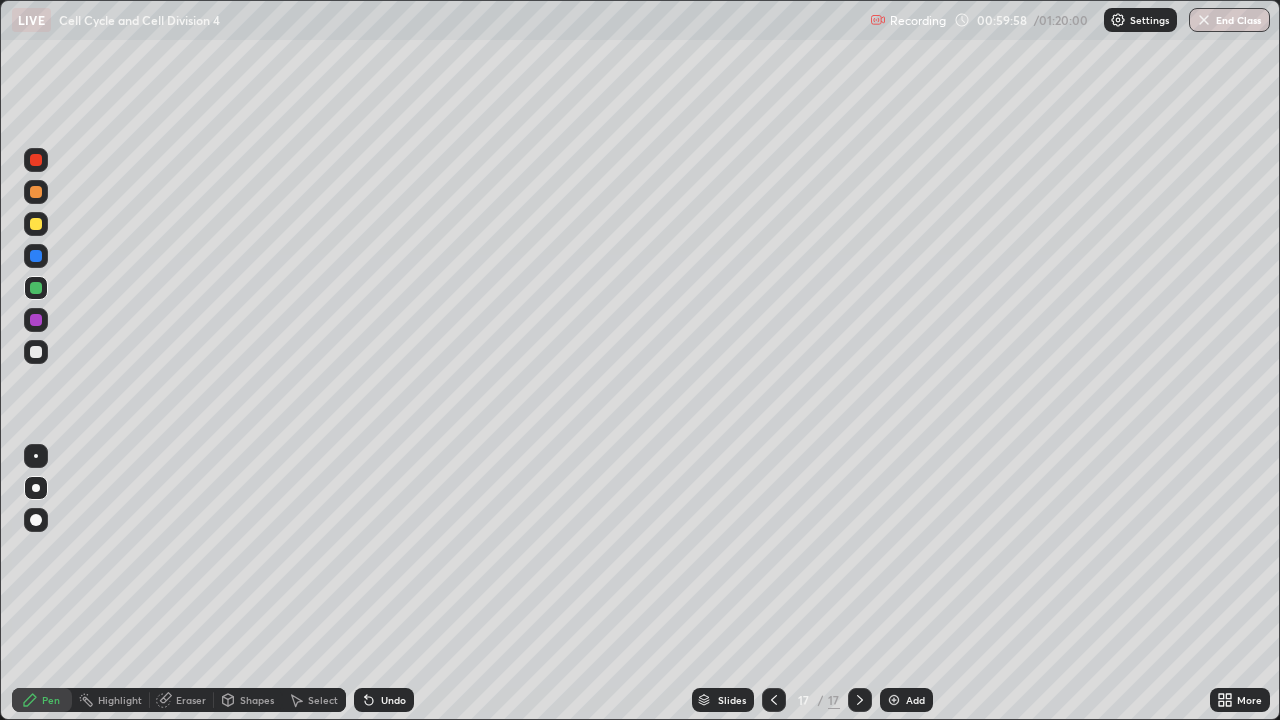 click on "Undo" at bounding box center (380, 700) 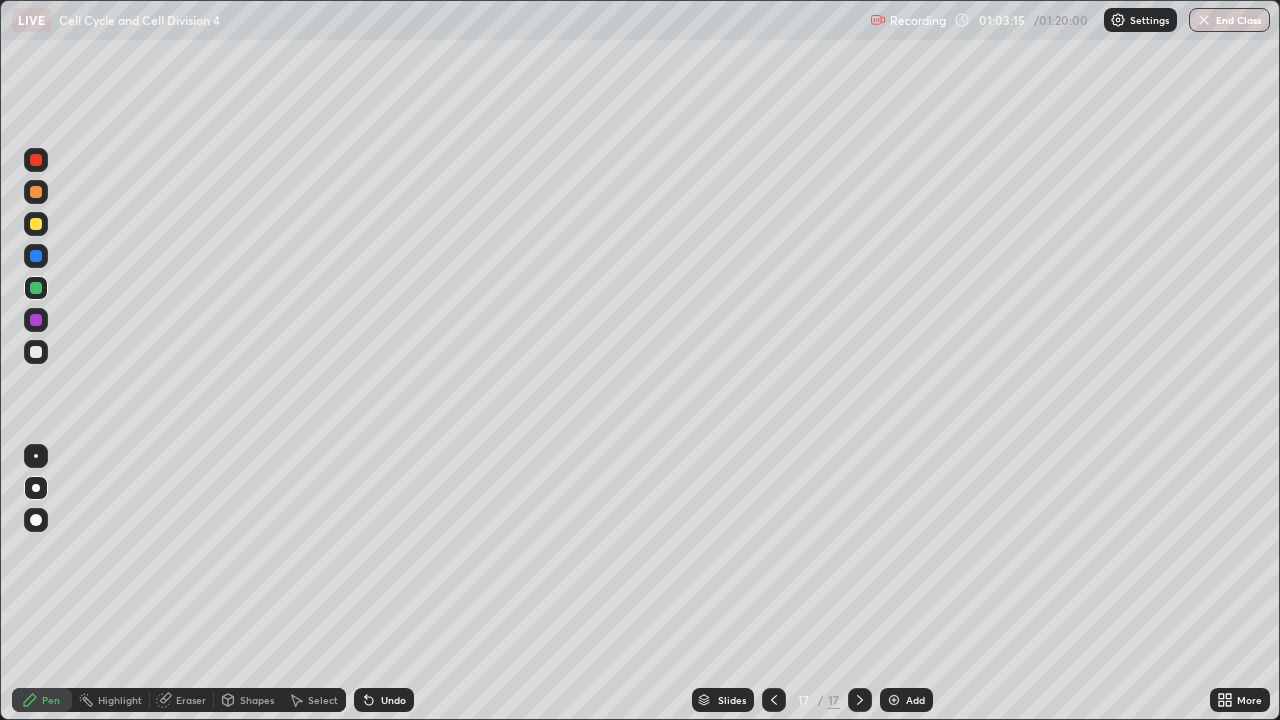 click on "Add" at bounding box center [915, 700] 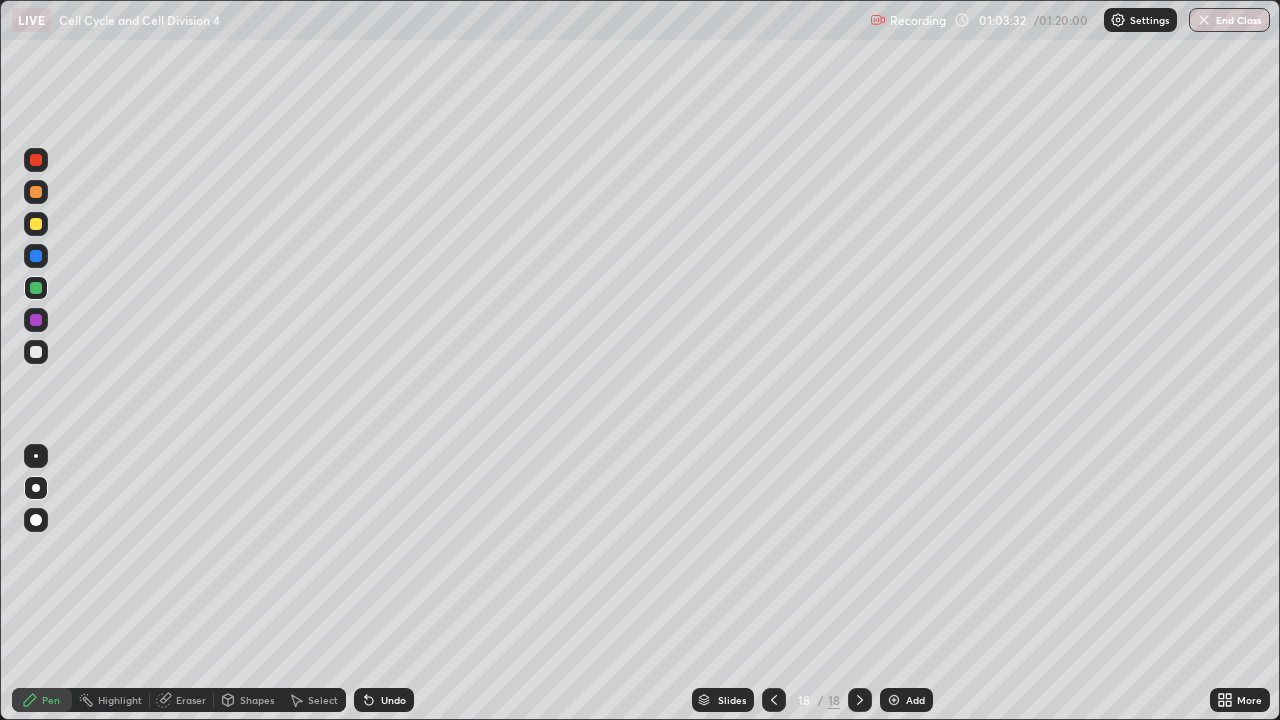 click on "Select" at bounding box center (323, 700) 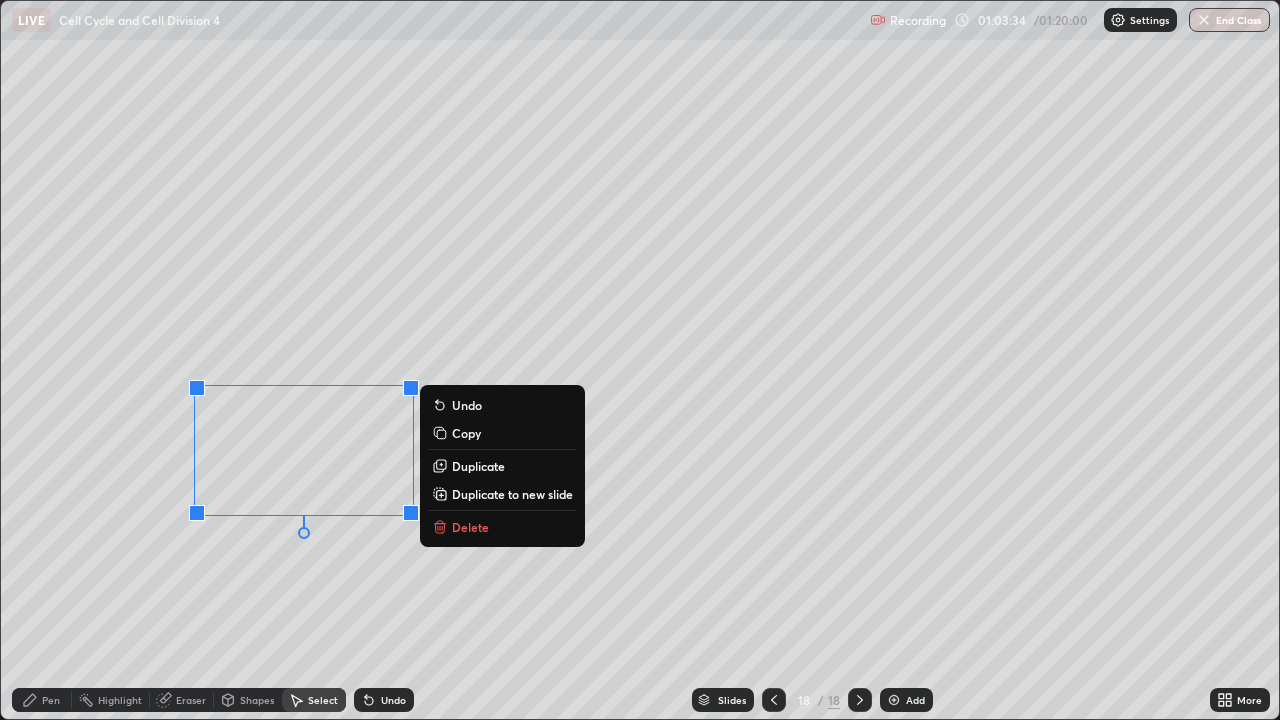 click on "Delete" at bounding box center [470, 527] 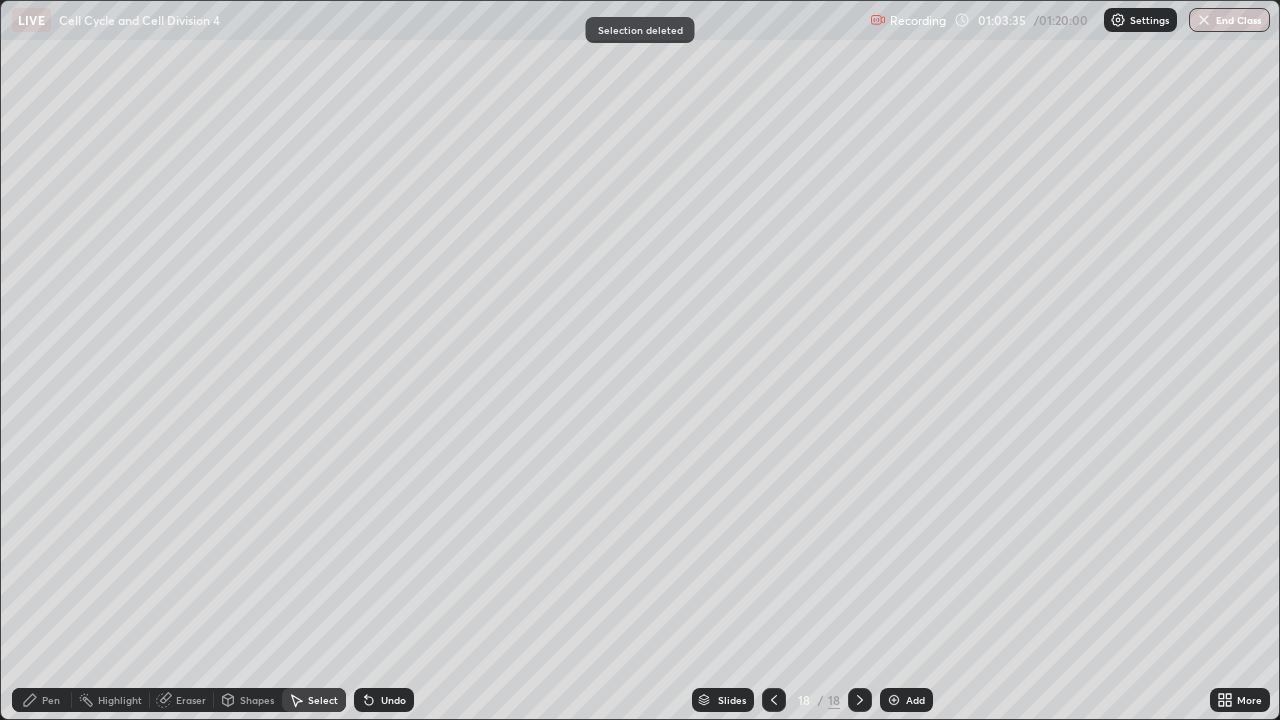 click on "Pen" at bounding box center (51, 700) 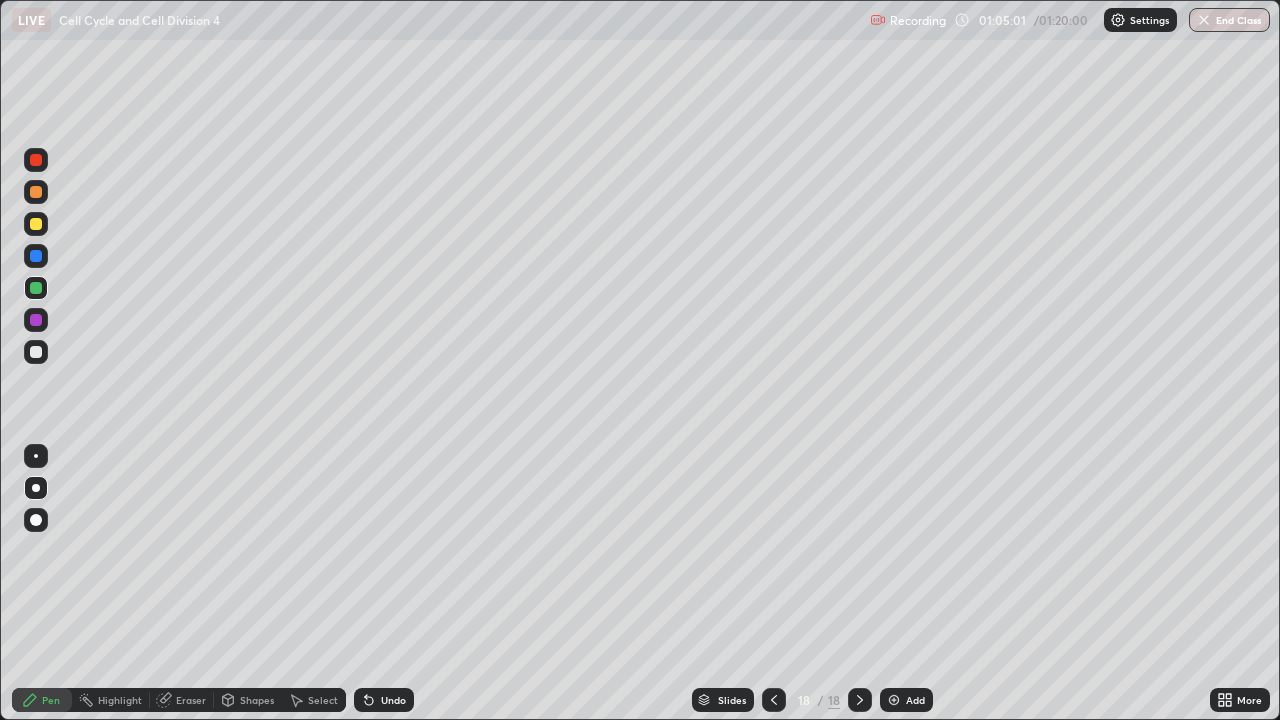 click at bounding box center (894, 700) 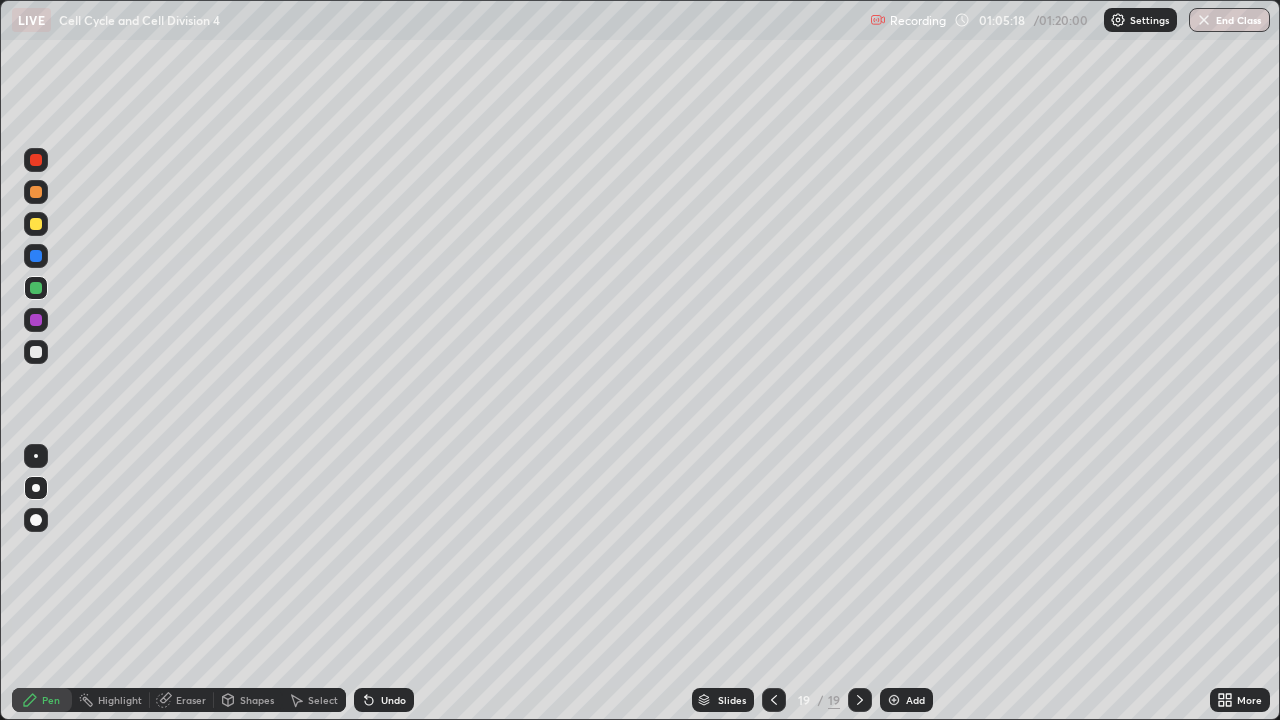 click on "Undo" at bounding box center [393, 700] 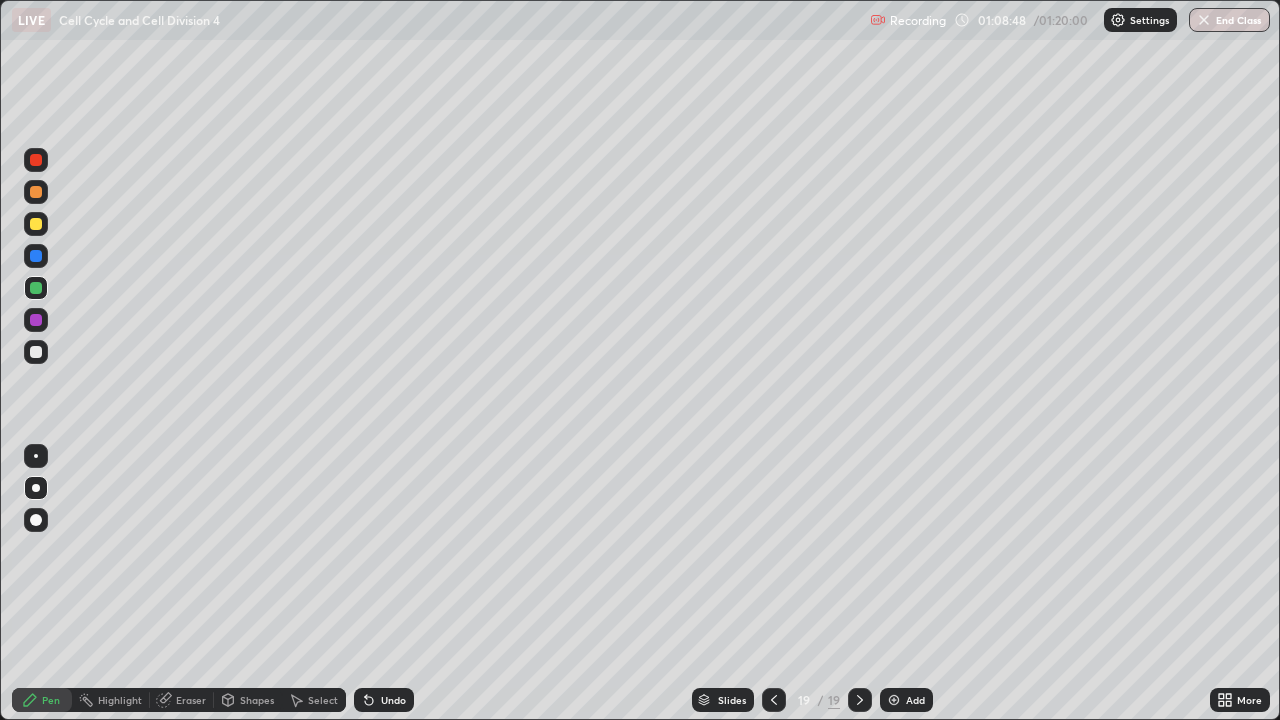 click on "More" at bounding box center [1240, 700] 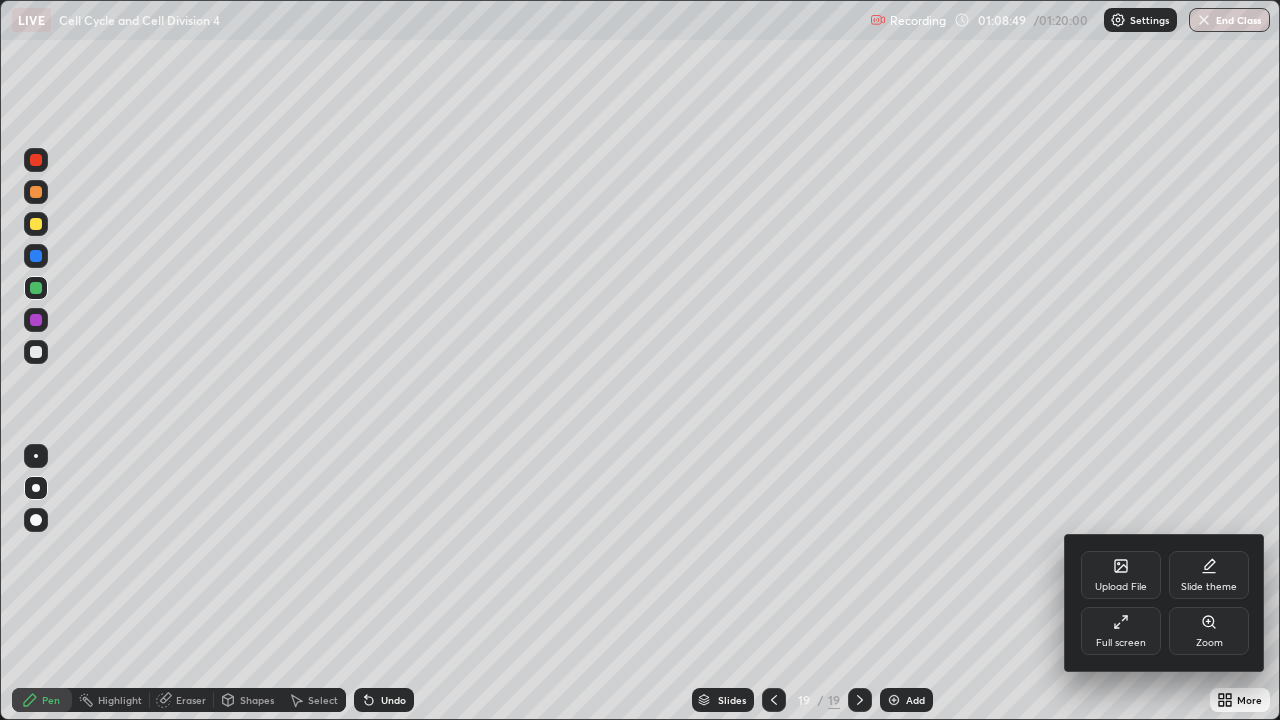 click on "Full screen" at bounding box center (1121, 631) 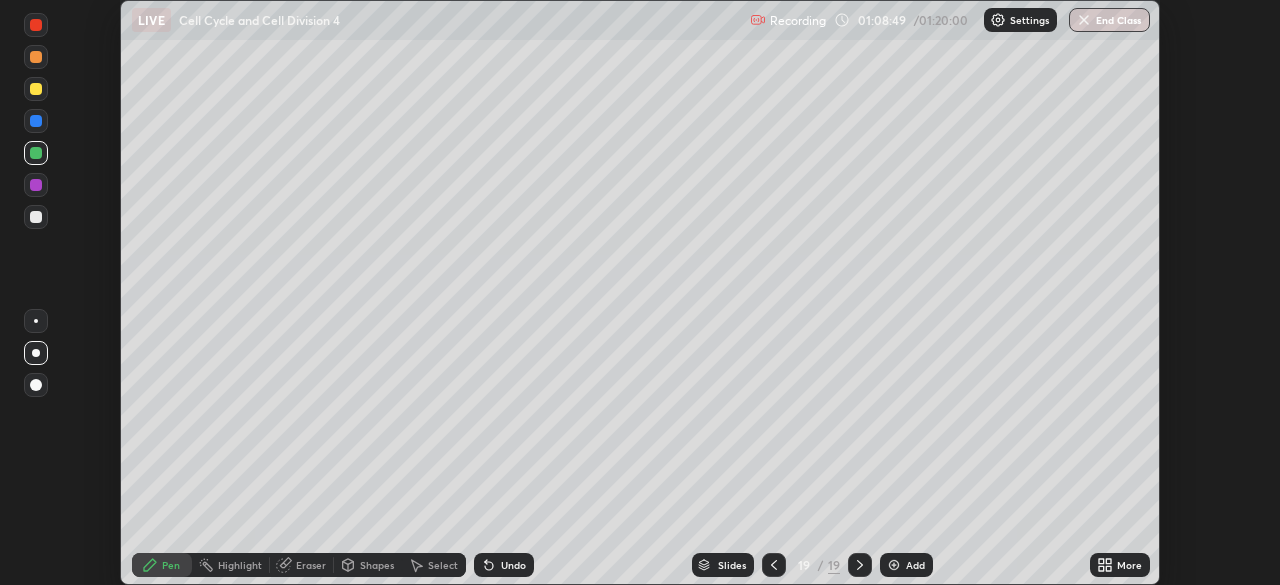 scroll, scrollTop: 585, scrollLeft: 1280, axis: both 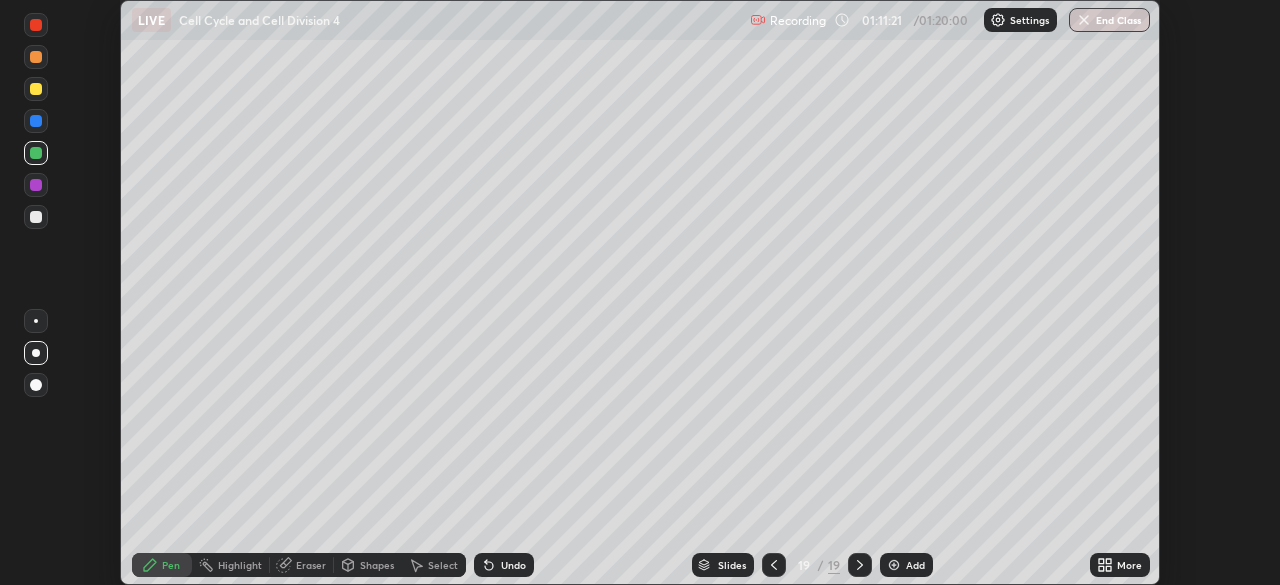 click 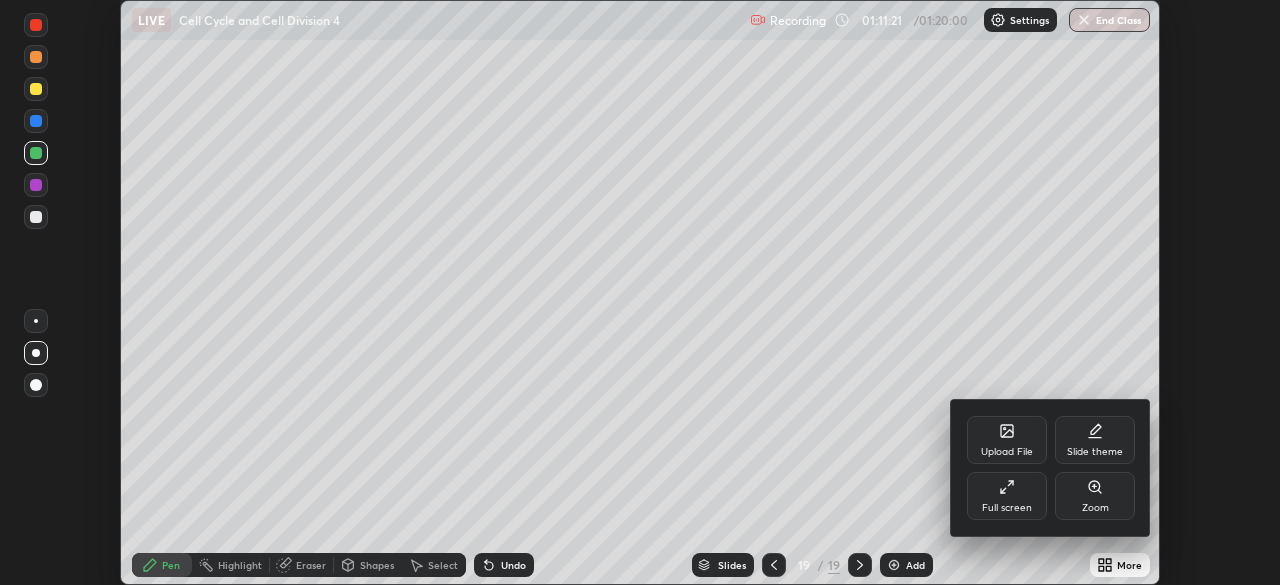 click on "Full screen" at bounding box center (1007, 496) 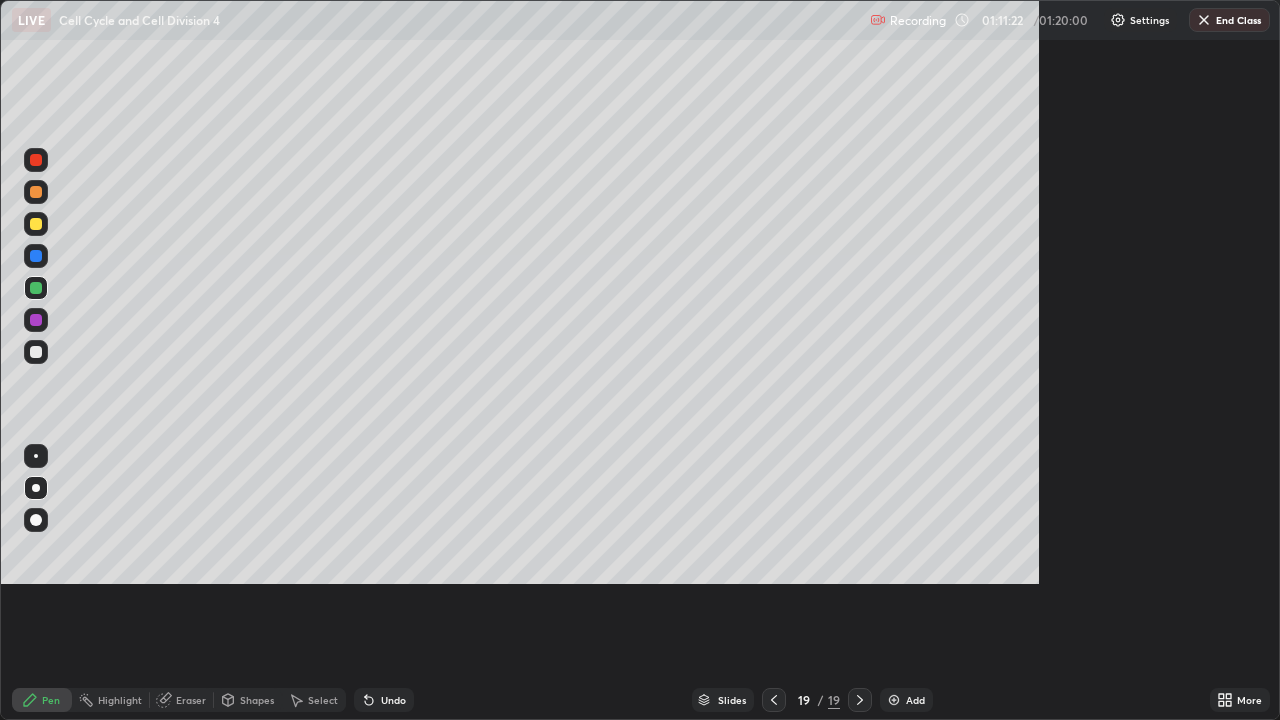 scroll, scrollTop: 99280, scrollLeft: 98720, axis: both 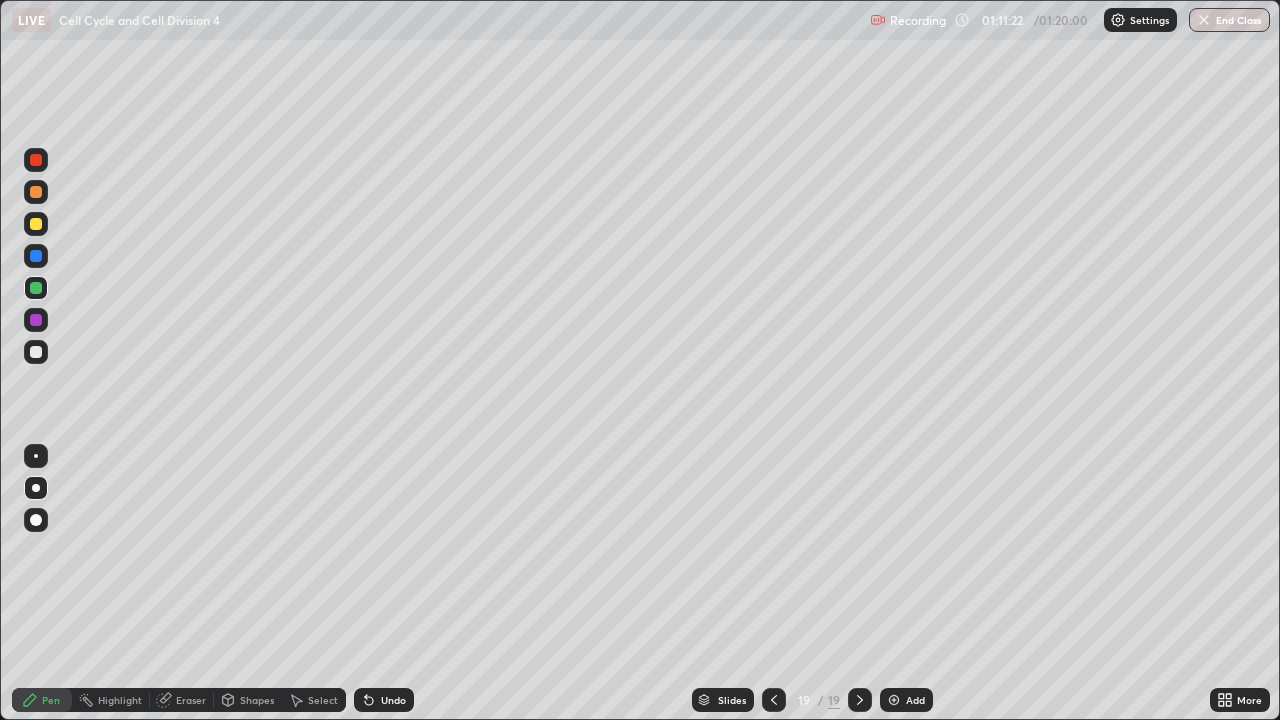 click on "Add" at bounding box center [906, 700] 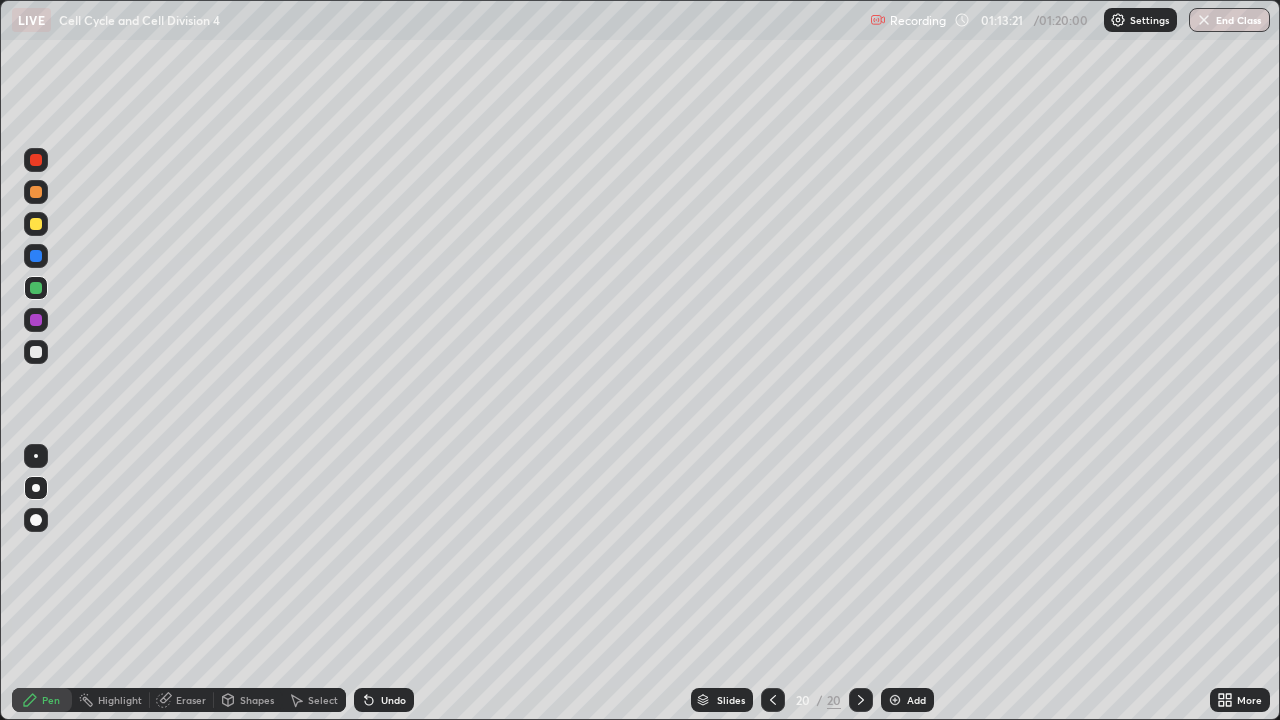 click at bounding box center [36, 352] 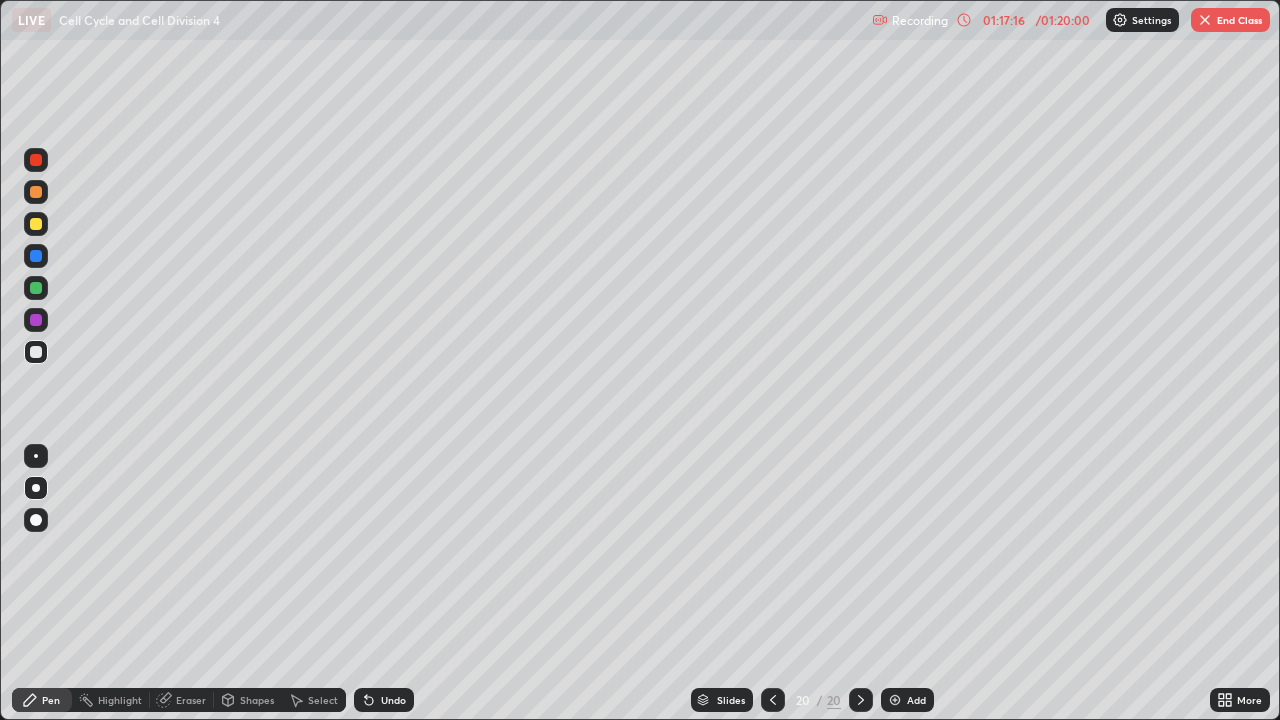click on "End Class" at bounding box center [1230, 20] 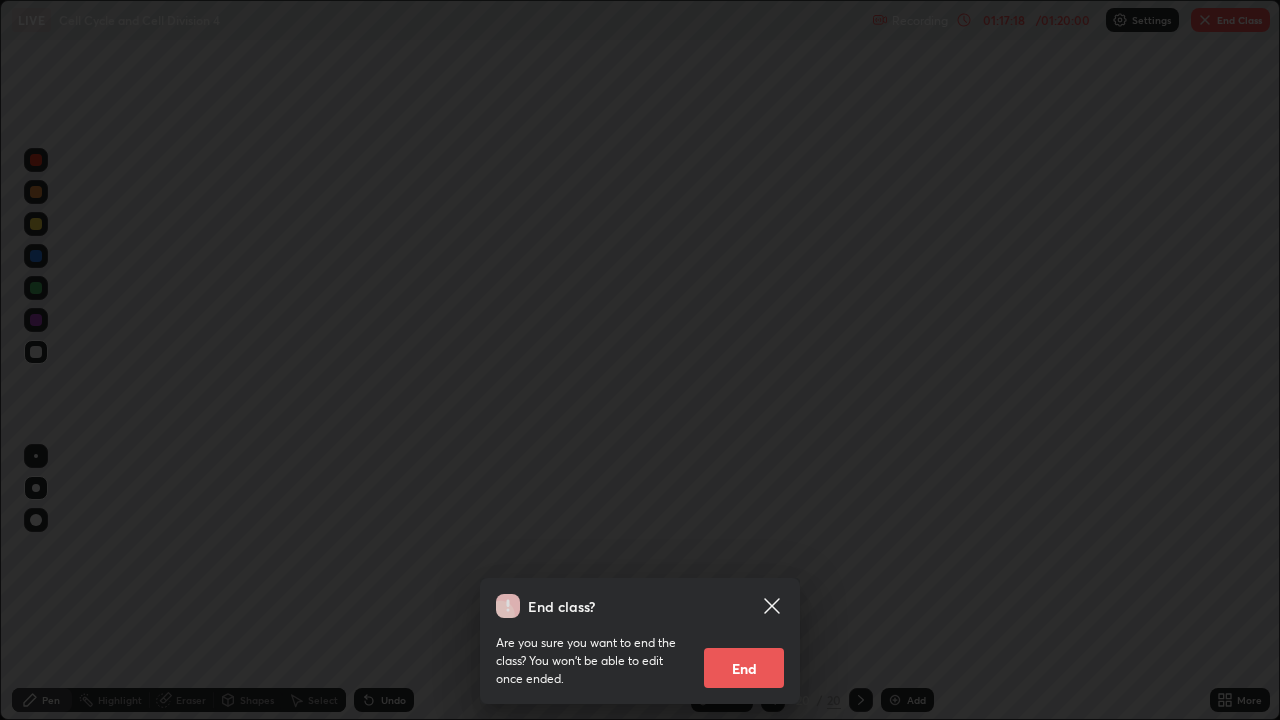 click on "End" at bounding box center (744, 668) 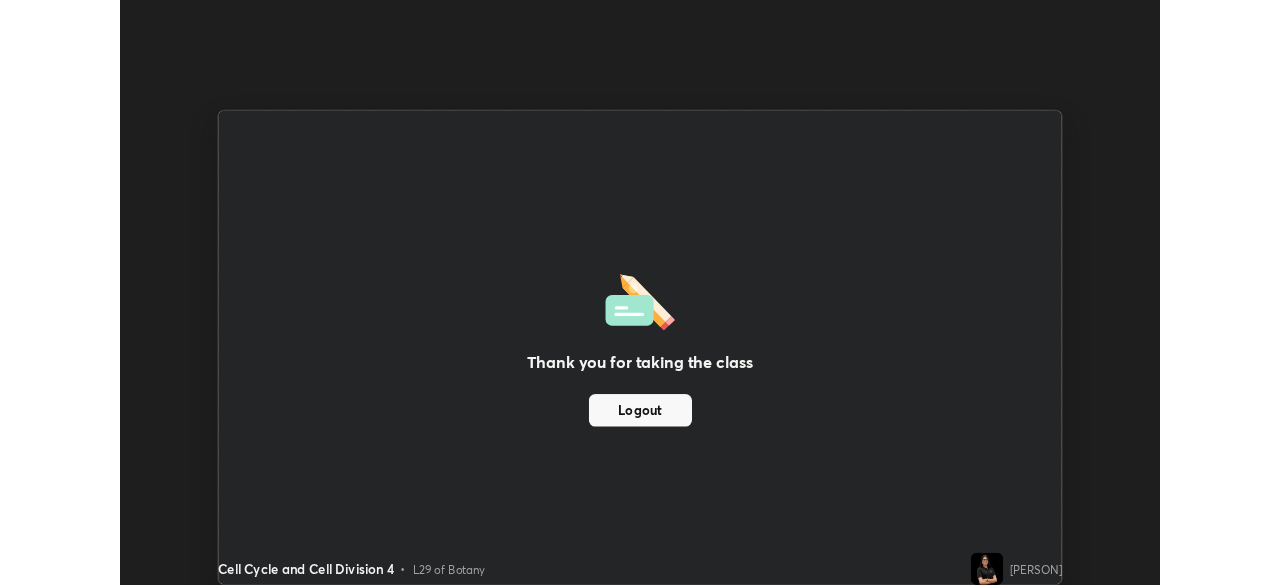 scroll, scrollTop: 585, scrollLeft: 1280, axis: both 